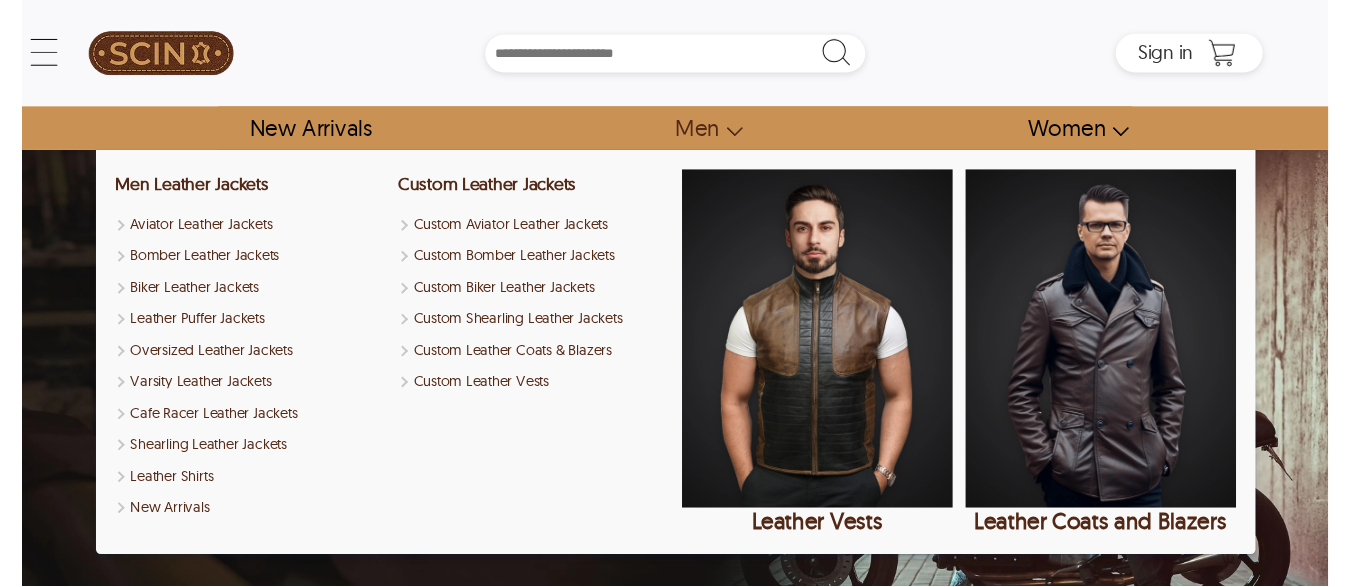 scroll, scrollTop: 0, scrollLeft: 0, axis: both 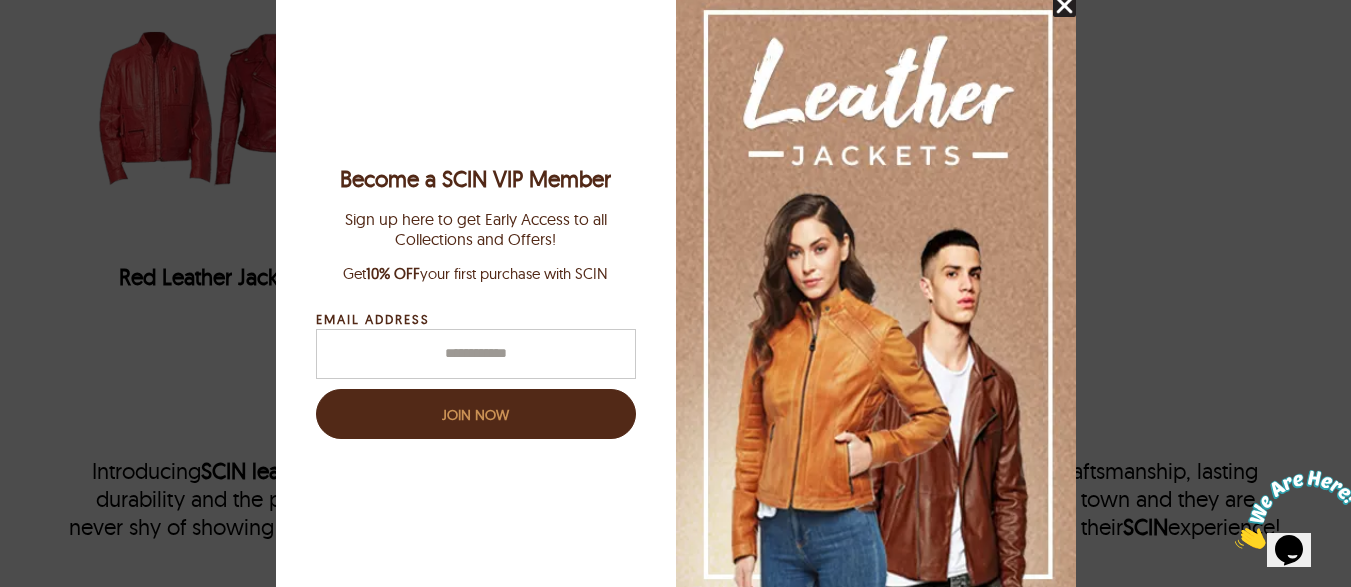 click at bounding box center [1064, 5] 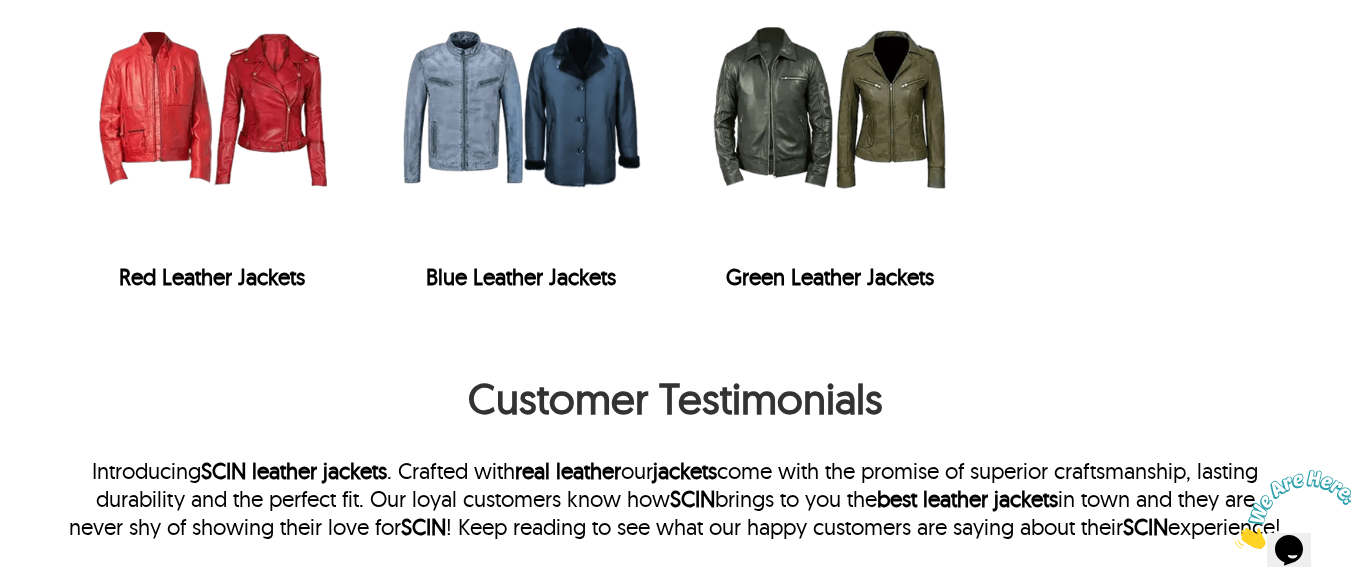 click at bounding box center (1297, 509) 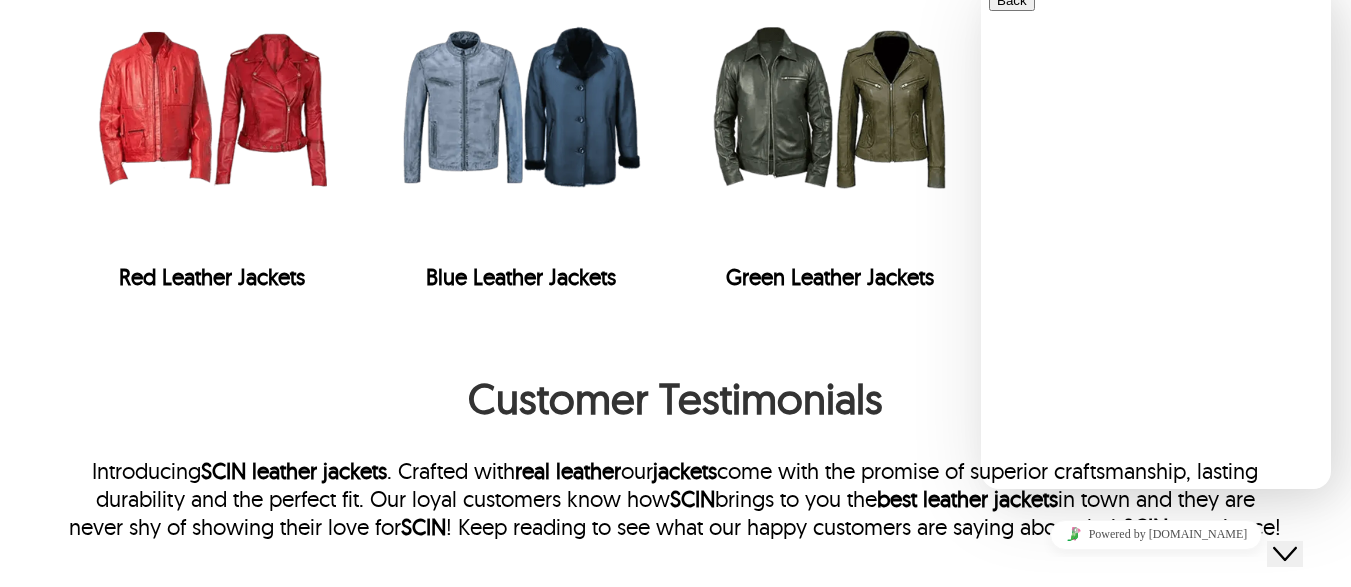 click on "We typically reply in a few minutes" at bounding box center [1156, 664] 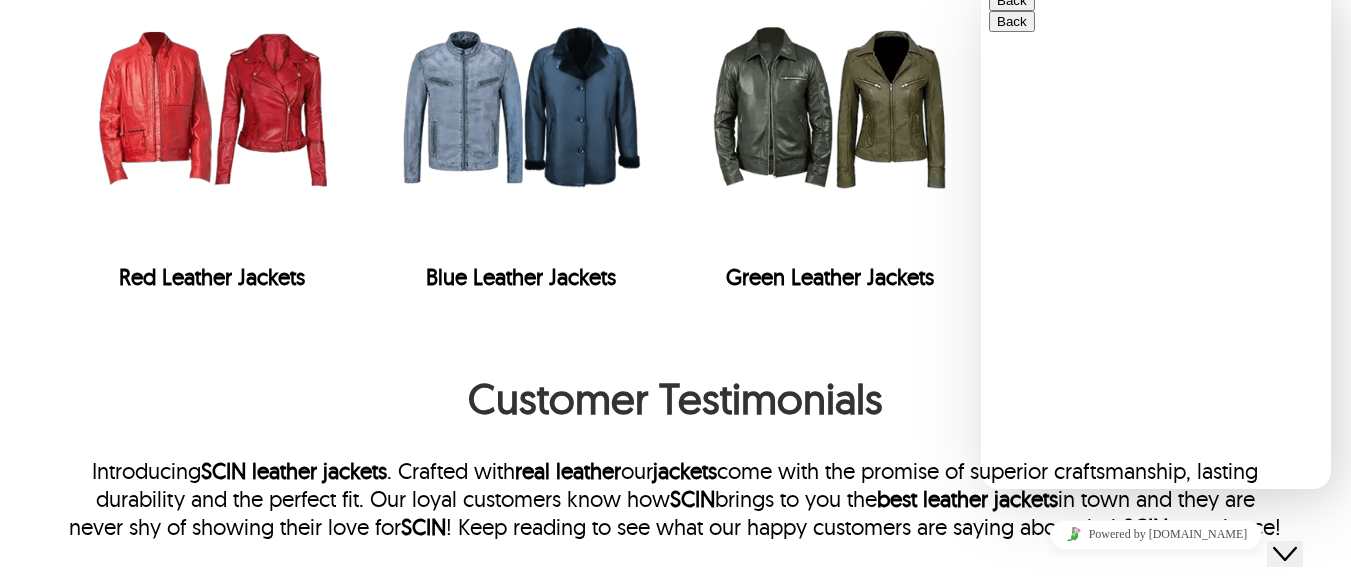 click on "Back" at bounding box center [1012, 0] 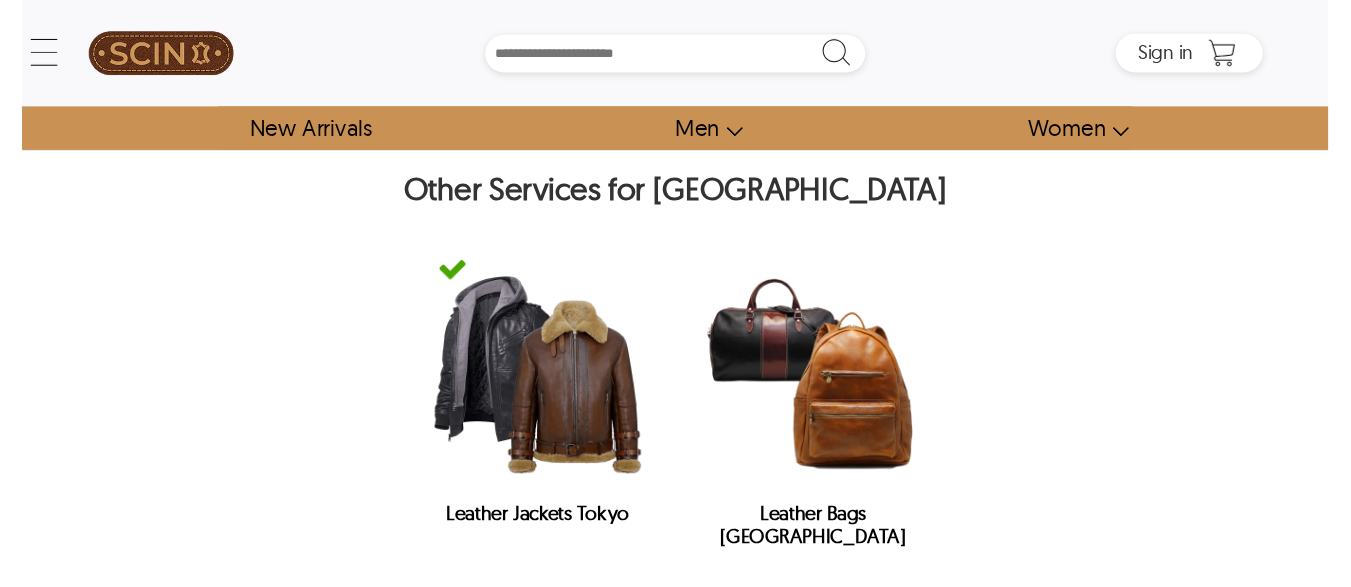 scroll, scrollTop: 0, scrollLeft: 0, axis: both 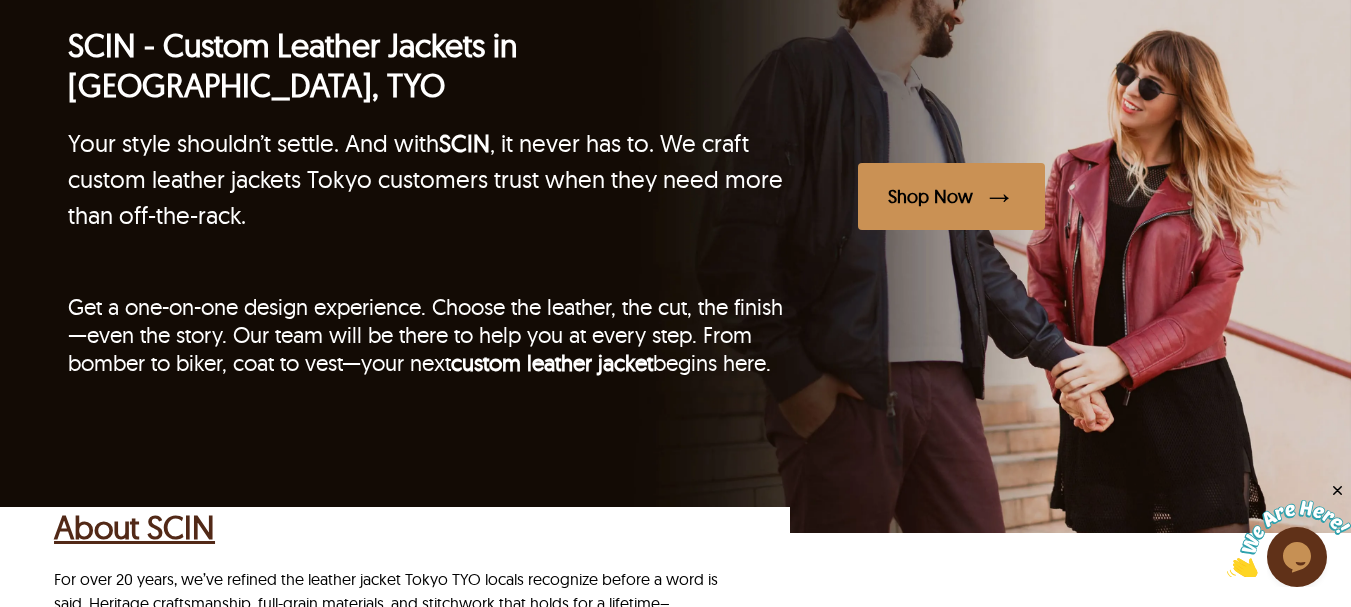 drag, startPoint x: 1316, startPoint y: 564, endPoint x: 1276, endPoint y: 519, distance: 60.207973 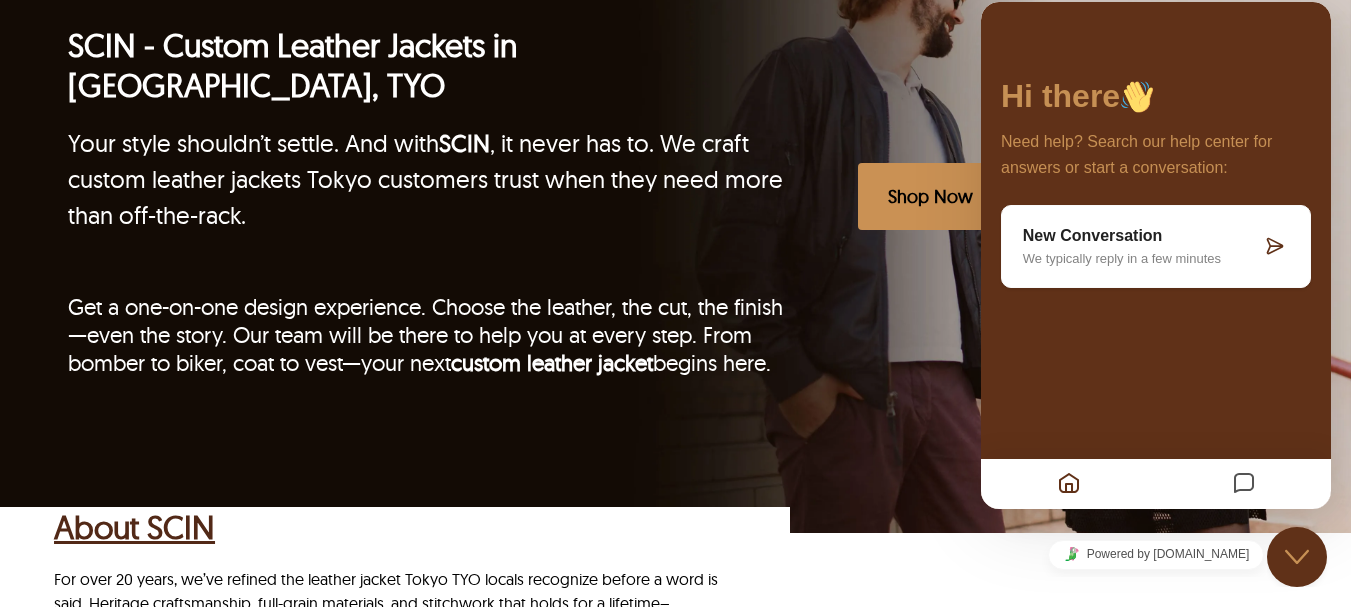 click on "New Conversation" at bounding box center (1142, 236) 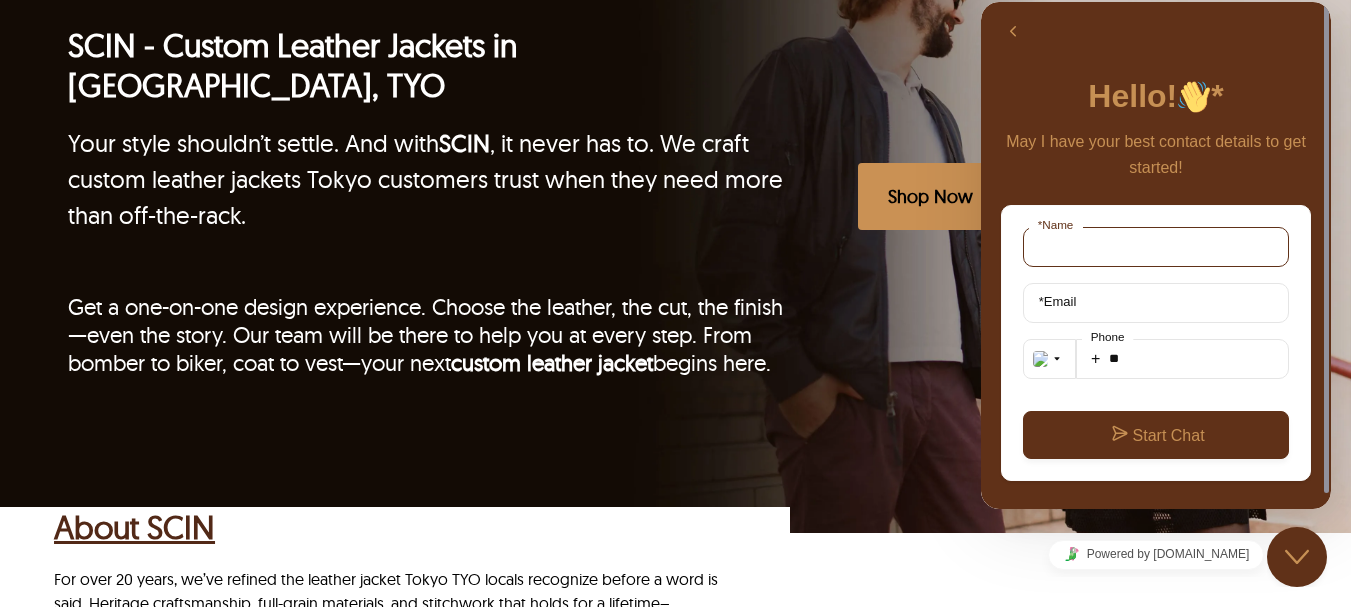 click on "*  Name" at bounding box center (1156, 247) 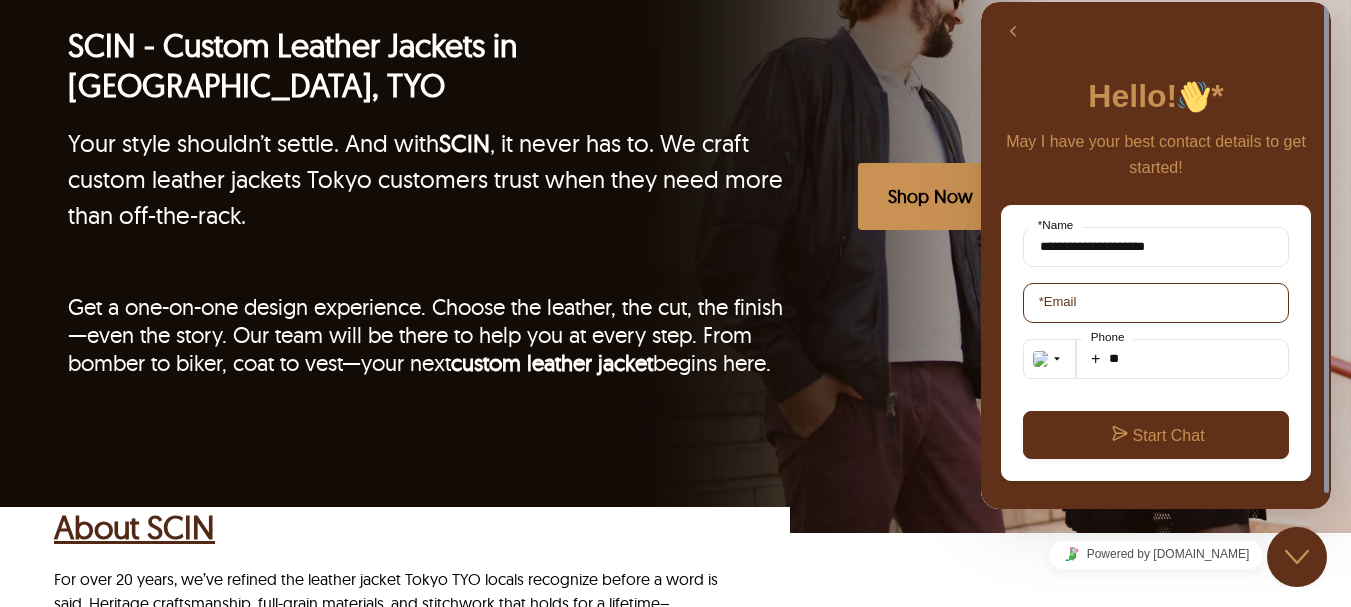 click on "*  Email" at bounding box center [1156, 303] 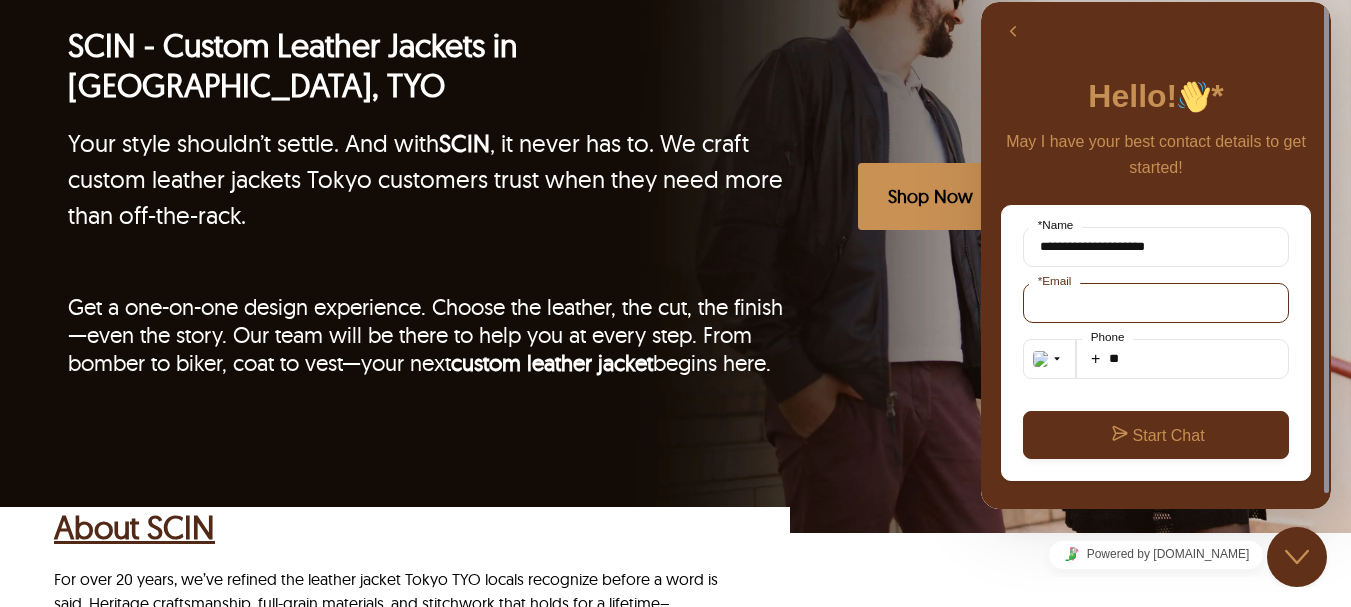 type on "**********" 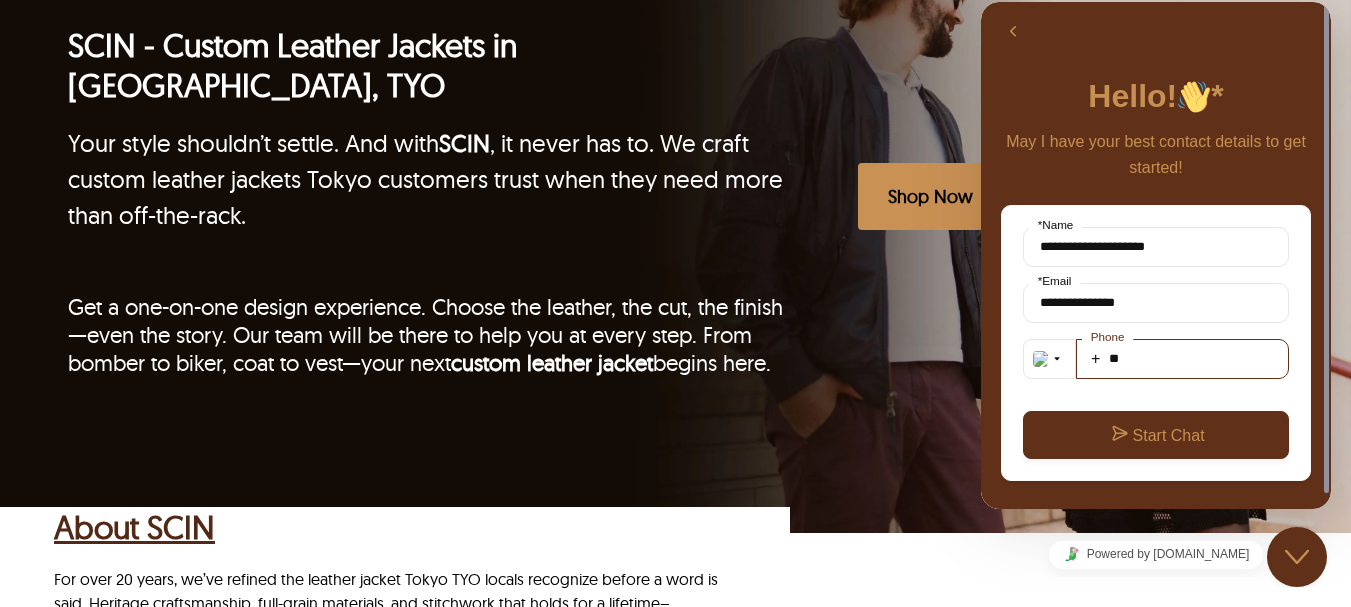 drag, startPoint x: 1164, startPoint y: 349, endPoint x: 1166, endPoint y: 363, distance: 14.142136 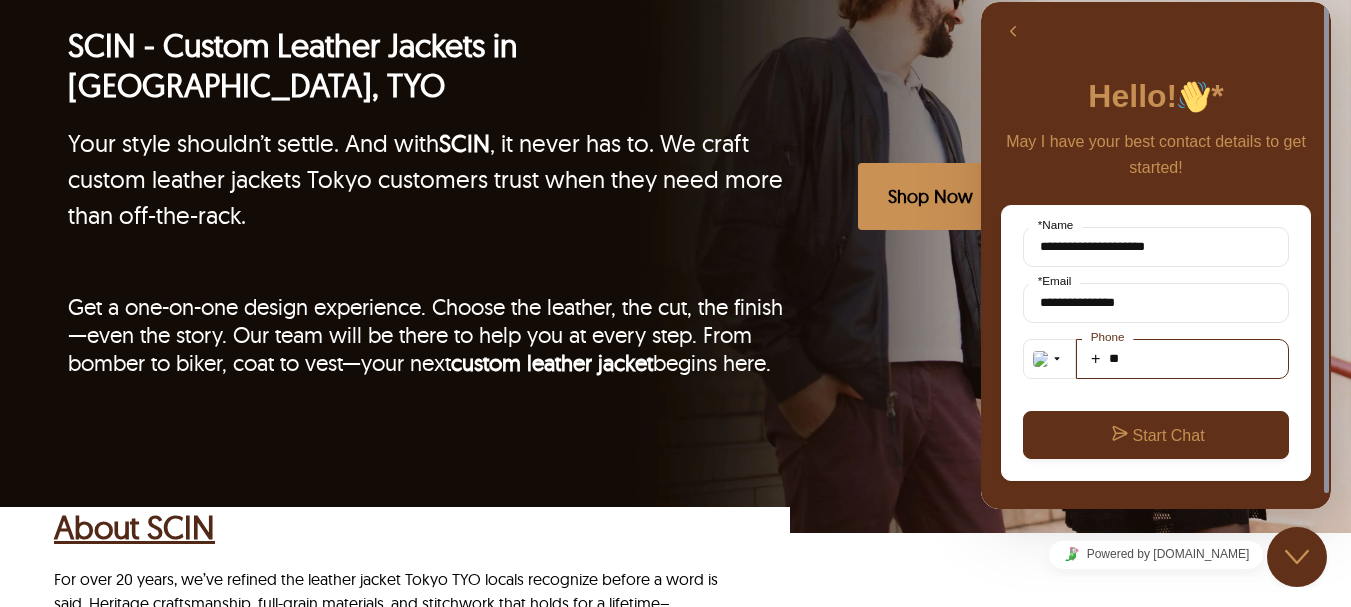 scroll, scrollTop: 16, scrollLeft: 0, axis: vertical 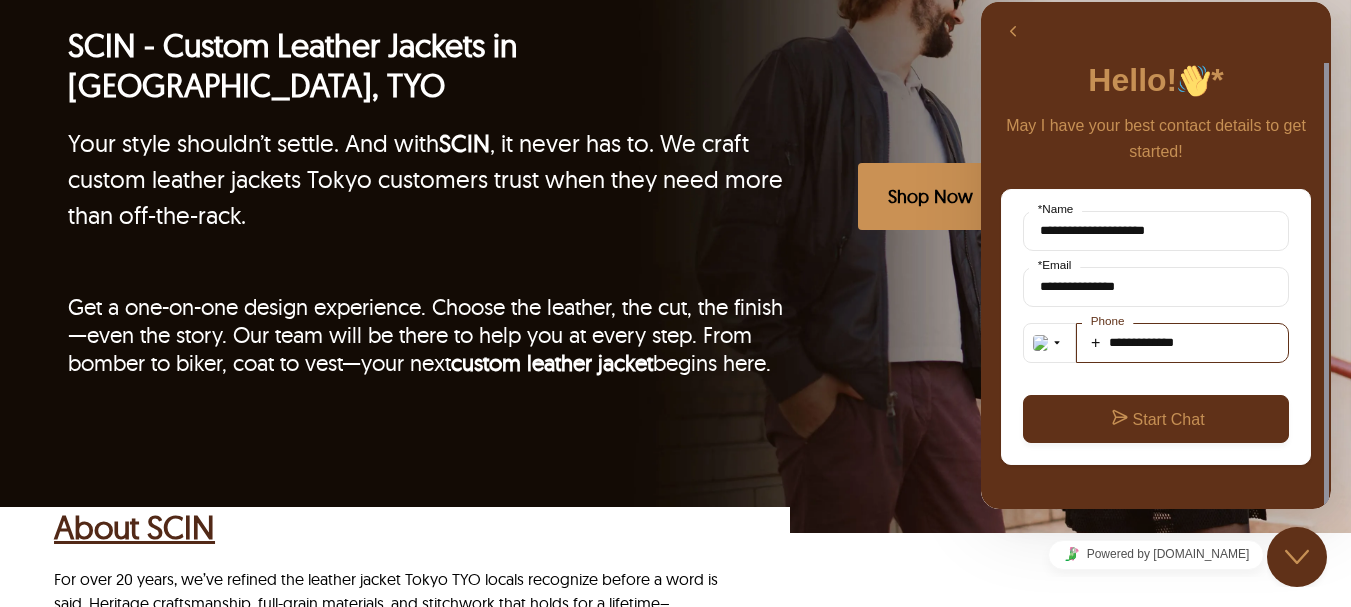 type on "**********" 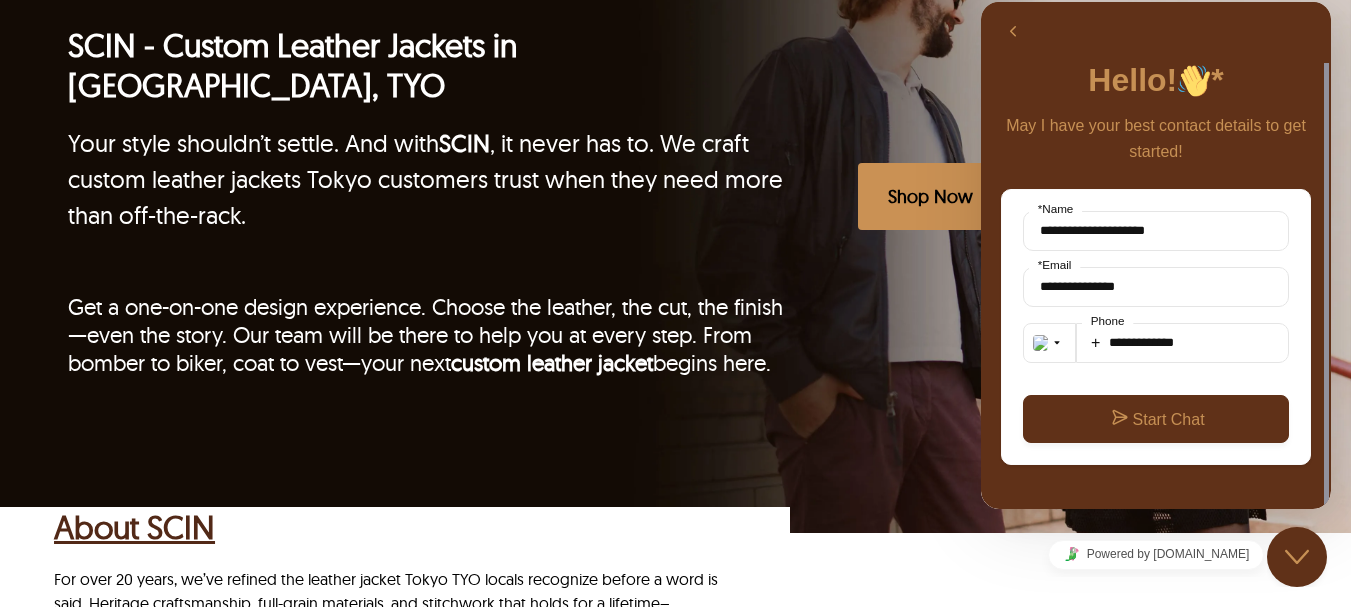 drag, startPoint x: 2572, startPoint y: 1118, endPoint x: 1280, endPoint y: 567, distance: 1404.5872 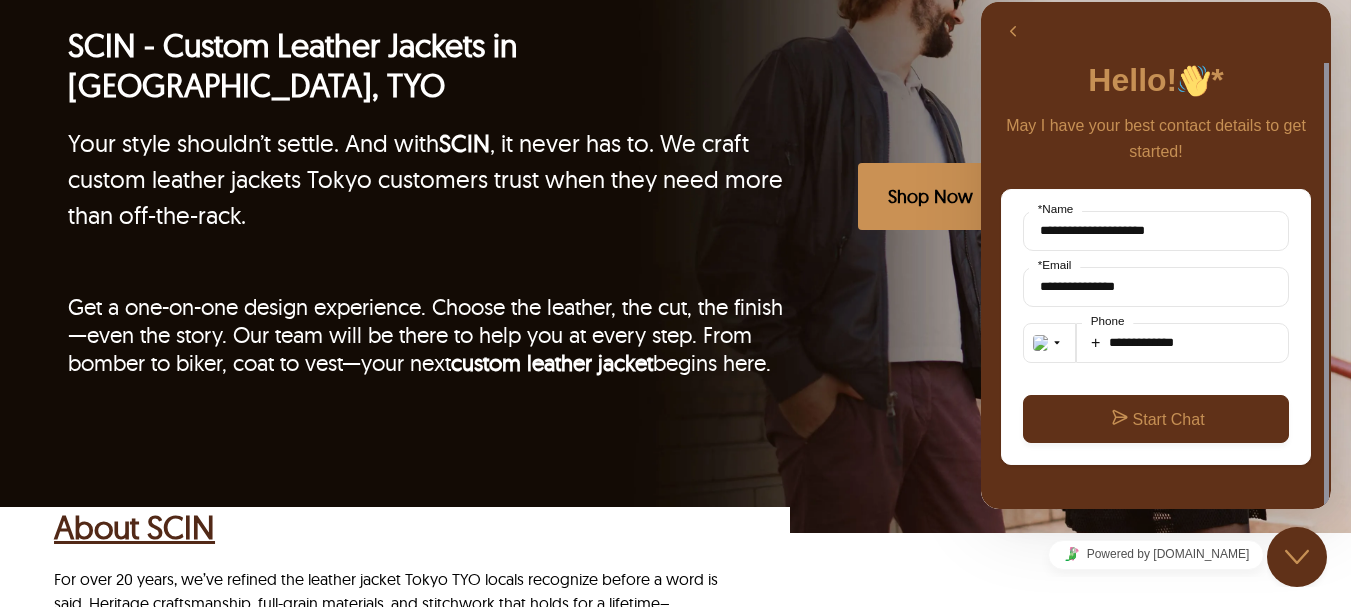 drag, startPoint x: 13, startPoint y: 40, endPoint x: 863, endPoint y: 481, distance: 957.59125 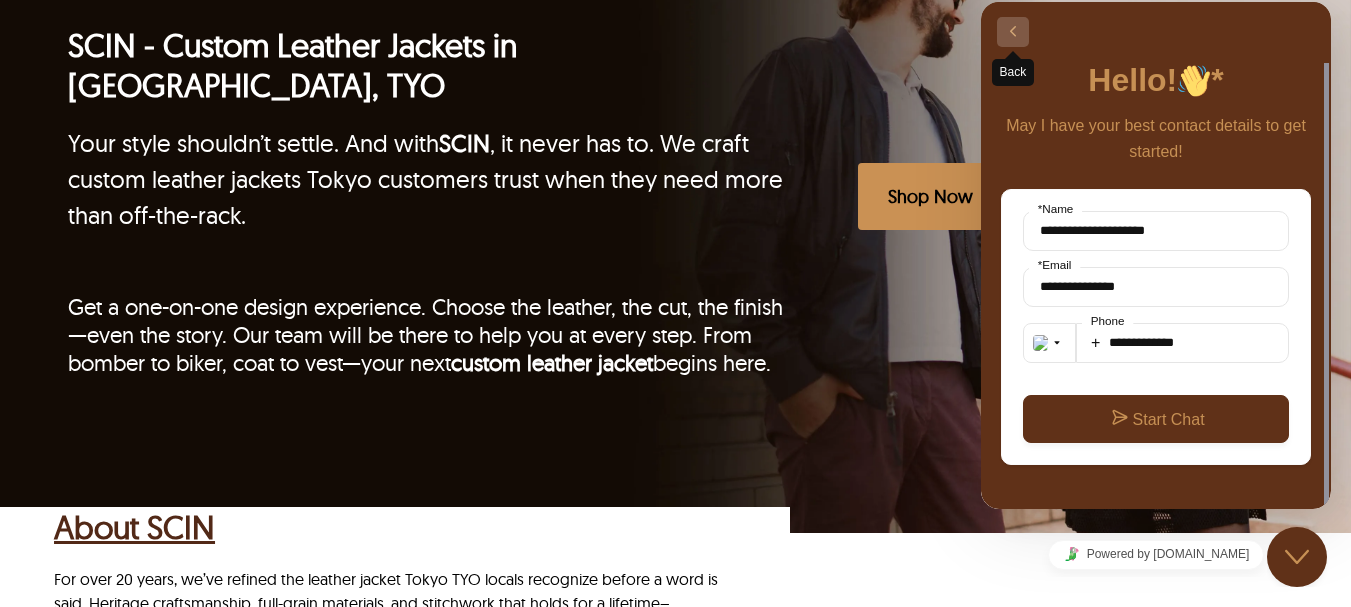 click on "Back" at bounding box center [1013, 32] 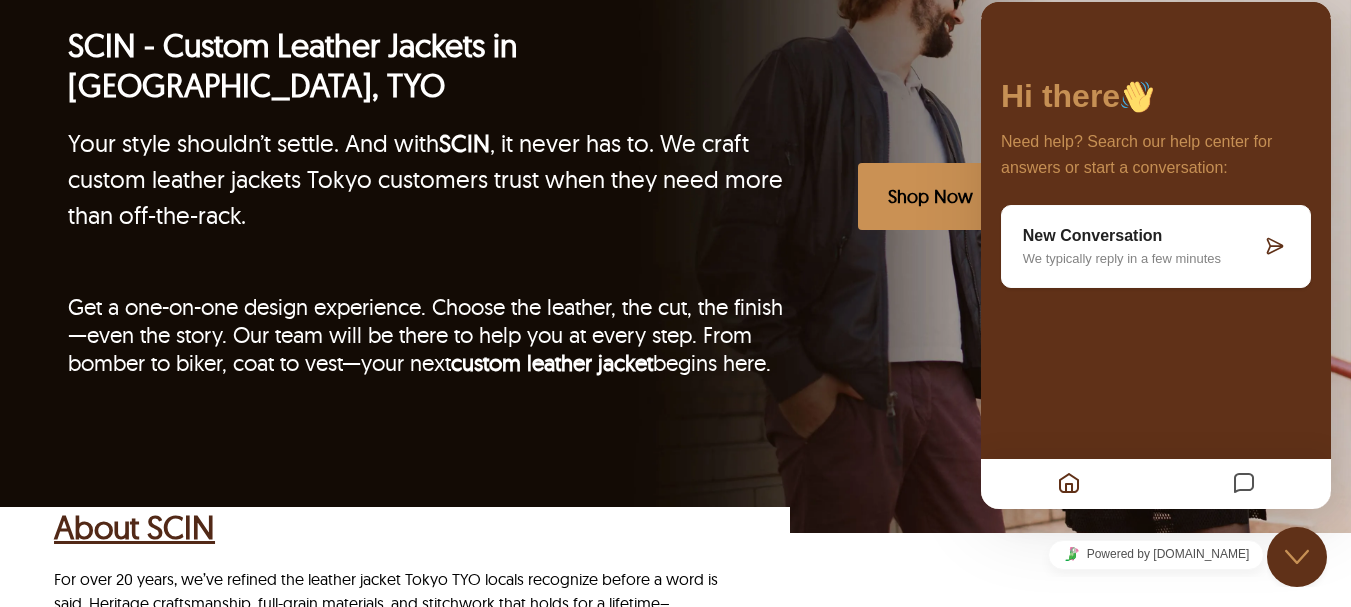 click on "SCIN - Custom Leather Jackets in [GEOGRAPHIC_DATA], TYO Your style shouldn’t settle. And with  SCIN , it never has to. We craft custom leather jackets Tokyo customers trust when they need more than off-the-rack.
Get a one-on-one design experience. Choose the leather, the cut, the finish—even the story. Our team will be there to help you at every step. From bomber to biker, coat to vest—your next  custom leather jacket  begins here. Shop Now" at bounding box center [676, 211] 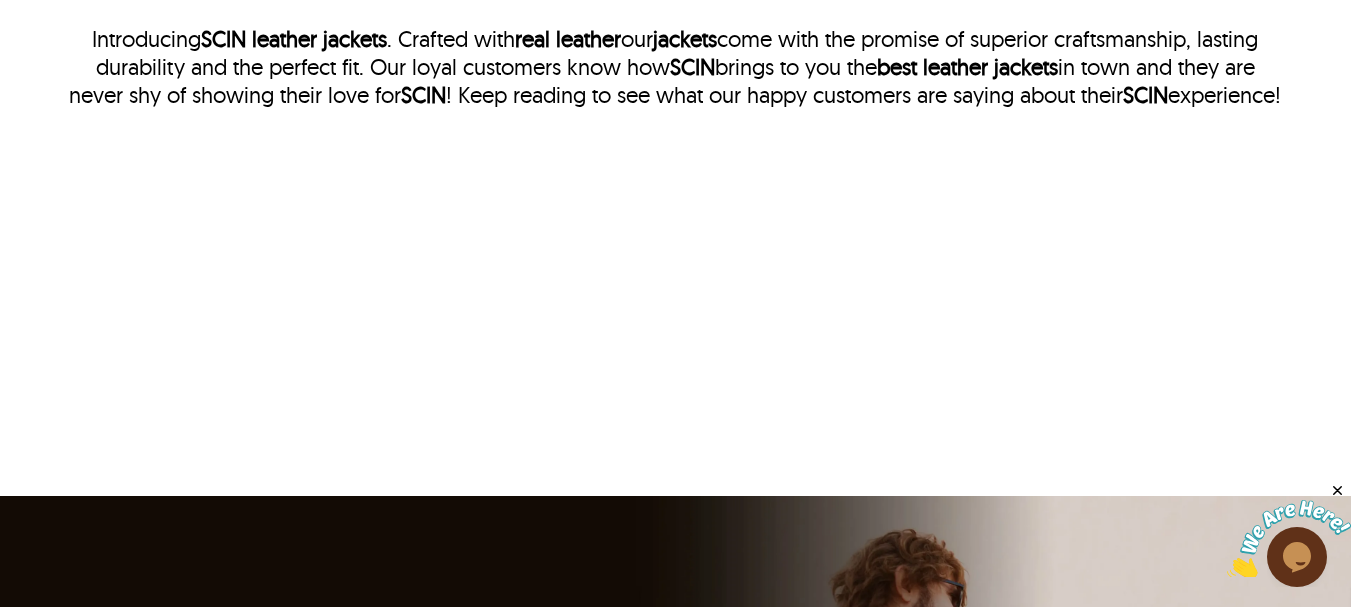 scroll, scrollTop: 0, scrollLeft: 0, axis: both 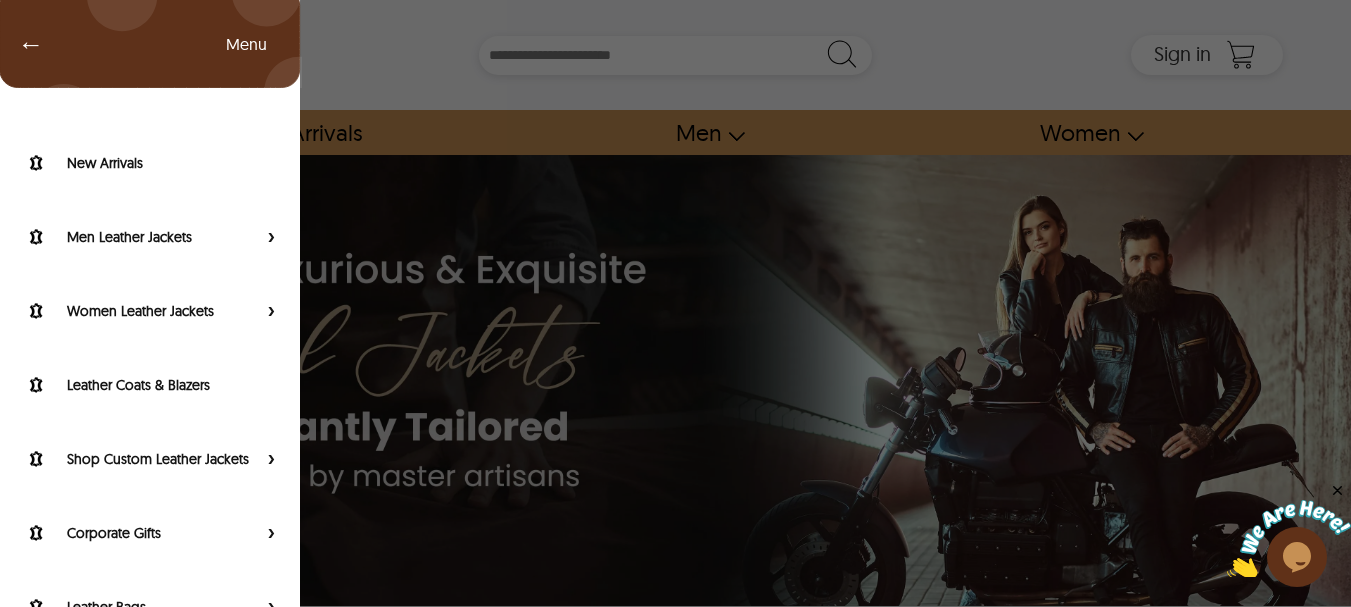 click on "← Menu New Arrivals Men Leather Jackets Aviator Leather Jackets Bomber Leather Jackets Biker Leather Jackets Cafe Racer Leather Jackets Leather Puffer Jackets Varsity Leather Jackets Oversized Leather Jackets Shearling Leather Jackets Leather Vests Leather Shirts Women Leather Jackets Aviator Leather Jackets Bomber Leather Jackets Biker Leather Jackets Cafe Racer Leather Jackets Leather Puffer Jackets Varsity Leather Jackets Oversized Leather Jackets Shearling Leather Jackets Leather Vests Leather Shirts Leather Coats & Blazers Shop Custom Leather Jackets Custom Aviator Leather Jackets Custom Bomber Leather Jackets Custom Biker Leather Jackets Custom Shearling Leather Jackets Custom Leather Coats & Blazers Custom Leather Vests Corporate Gifts  Leather Wallets Leather Portfolios Leather Passport Holders Leather Bags Leather Backpacks Leather Handbags Leather Duffle Bags Leather Crossbody Bags Leather Toiletry Bags Coupons & Specials SCIN Brand  About Us  SCIN Affiliate Program SCIN Reseller Program  Help" at bounding box center [676, 55] 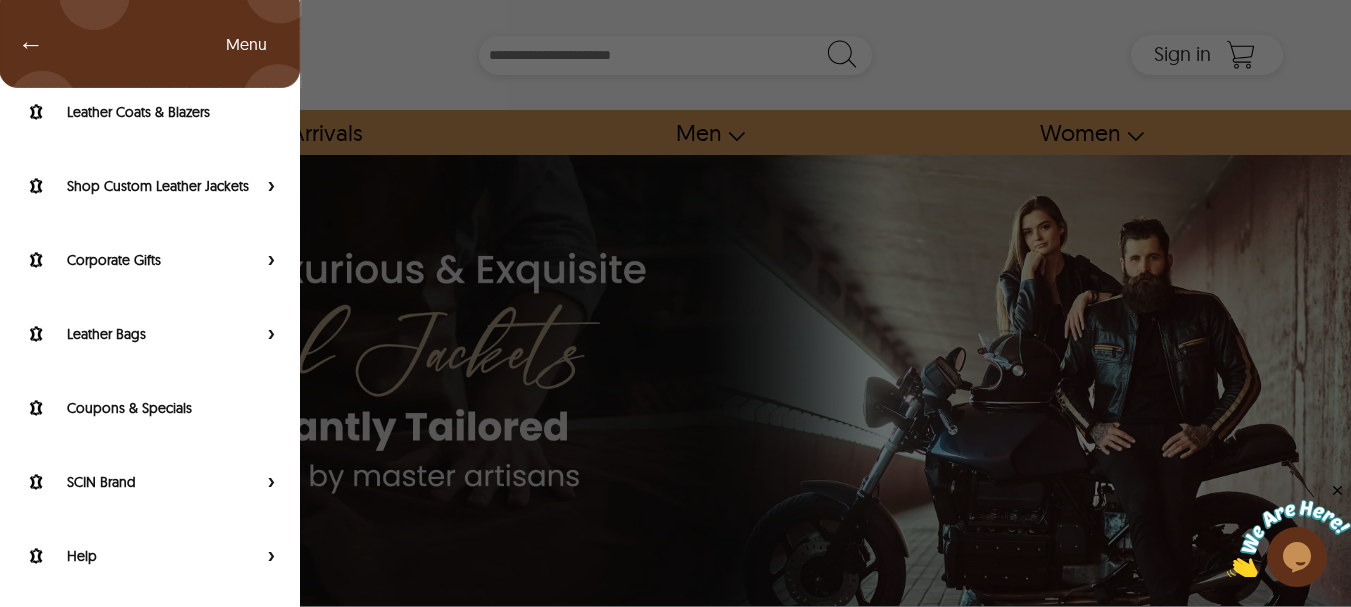 scroll, scrollTop: 289, scrollLeft: 0, axis: vertical 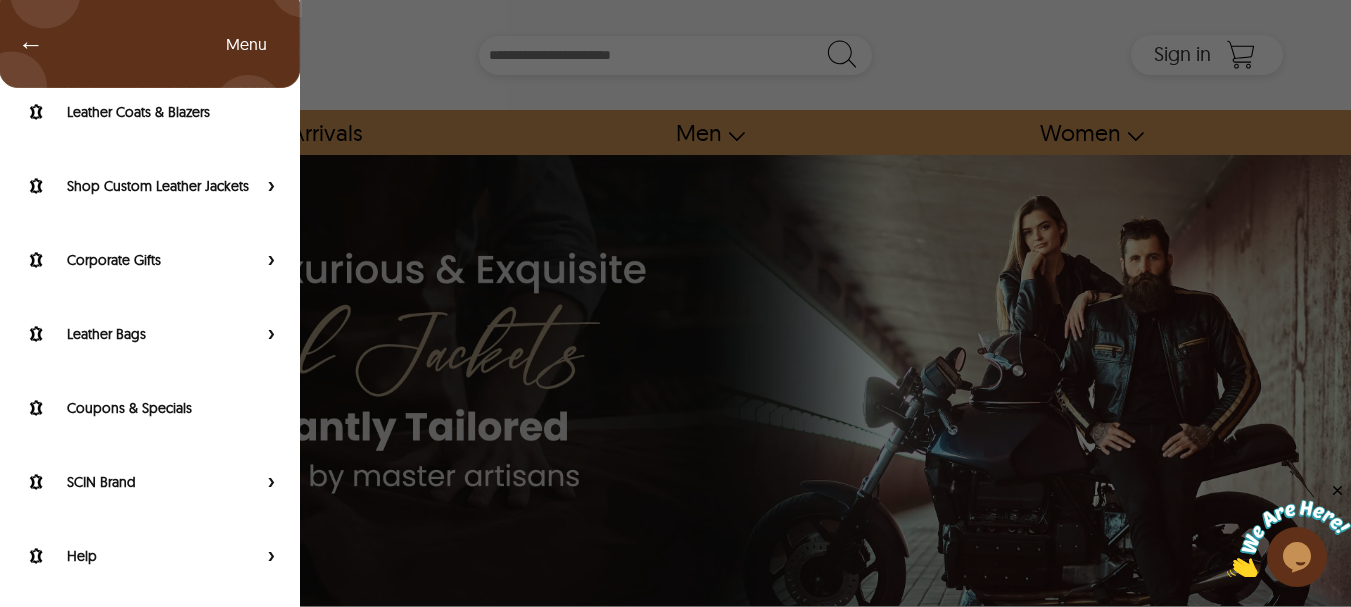 click on "← Menu New Arrivals Men Leather Jackets Aviator Leather Jackets Bomber Leather Jackets Biker Leather Jackets Cafe Racer Leather Jackets Leather Puffer Jackets Varsity Leather Jackets Oversized Leather Jackets Shearling Leather Jackets Leather Vests Leather Shirts Women Leather Jackets Aviator Leather Jackets Bomber Leather Jackets Biker Leather Jackets Cafe Racer Leather Jackets Leather Puffer Jackets Varsity Leather Jackets Oversized Leather Jackets Shearling Leather Jackets Leather Vests Leather Shirts Leather Coats & Blazers Shop Custom Leather Jackets Custom Aviator Leather Jackets Custom Bomber Leather Jackets Custom Biker Leather Jackets Custom Shearling Leather Jackets Custom Leather Coats & Blazers Custom Leather Vests Corporate Gifts  Leather Wallets Leather Portfolios Leather Passport Holders Leather Bags Leather Backpacks Leather Handbags Leather Duffle Bags Leather Crossbody Bags Leather Toiletry Bags Coupons & Specials SCIN Brand  About Us  SCIN Affiliate Program SCIN Reseller Program  Help" at bounding box center [675, 303] 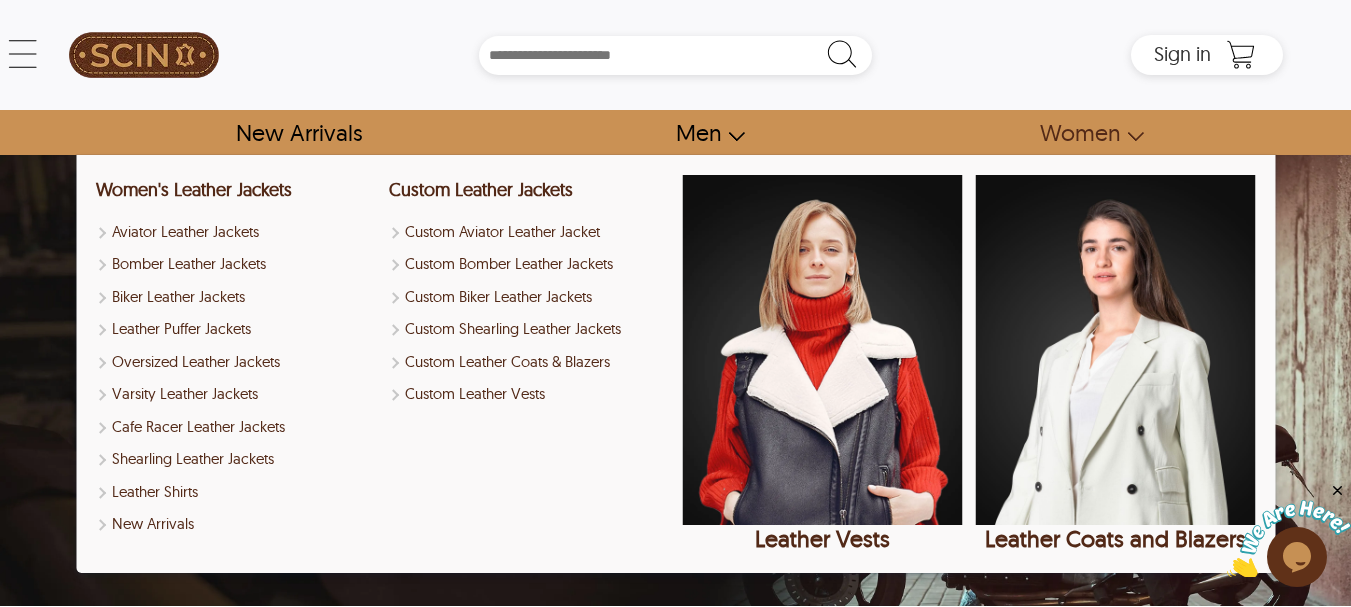 drag, startPoint x: 1227, startPoint y: 128, endPoint x: 1098, endPoint y: 159, distance: 132.67253 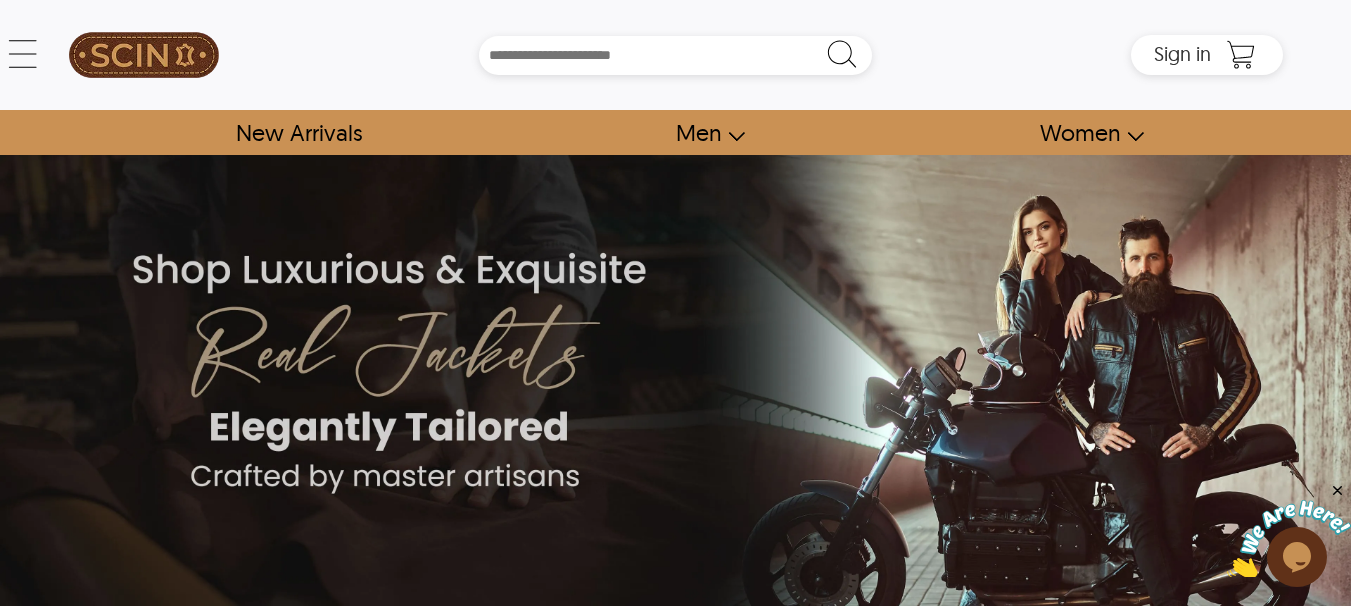 click at bounding box center (1289, 539) 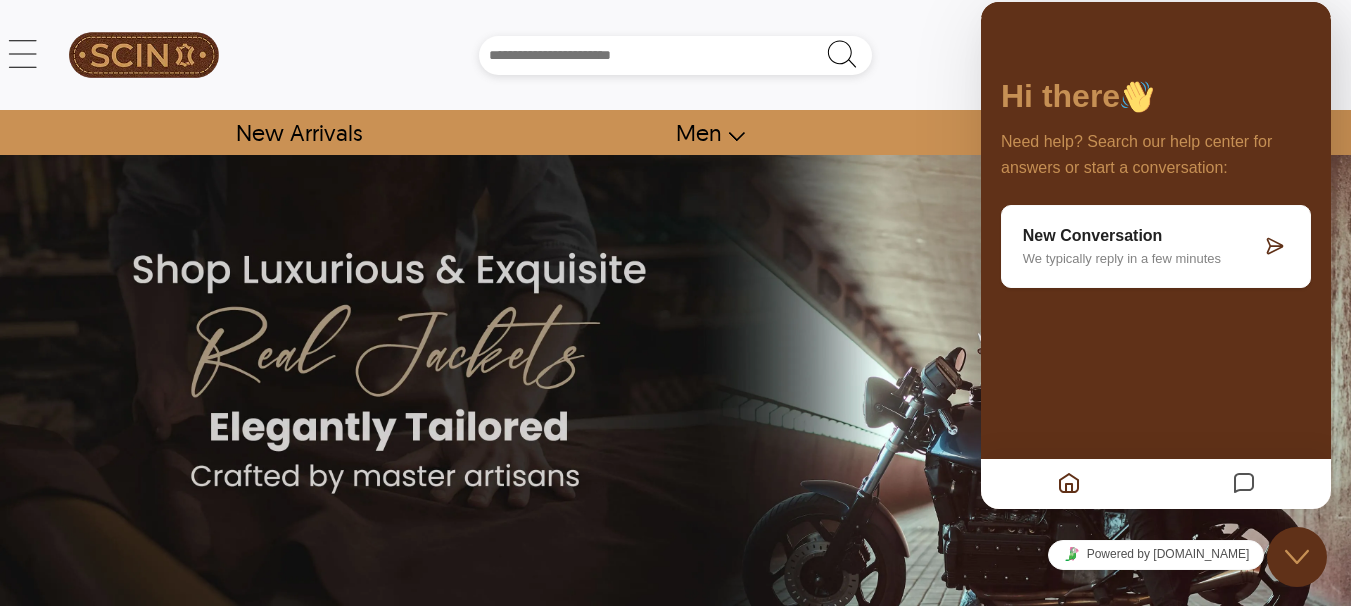 click on "New Conversation" at bounding box center [1142, 236] 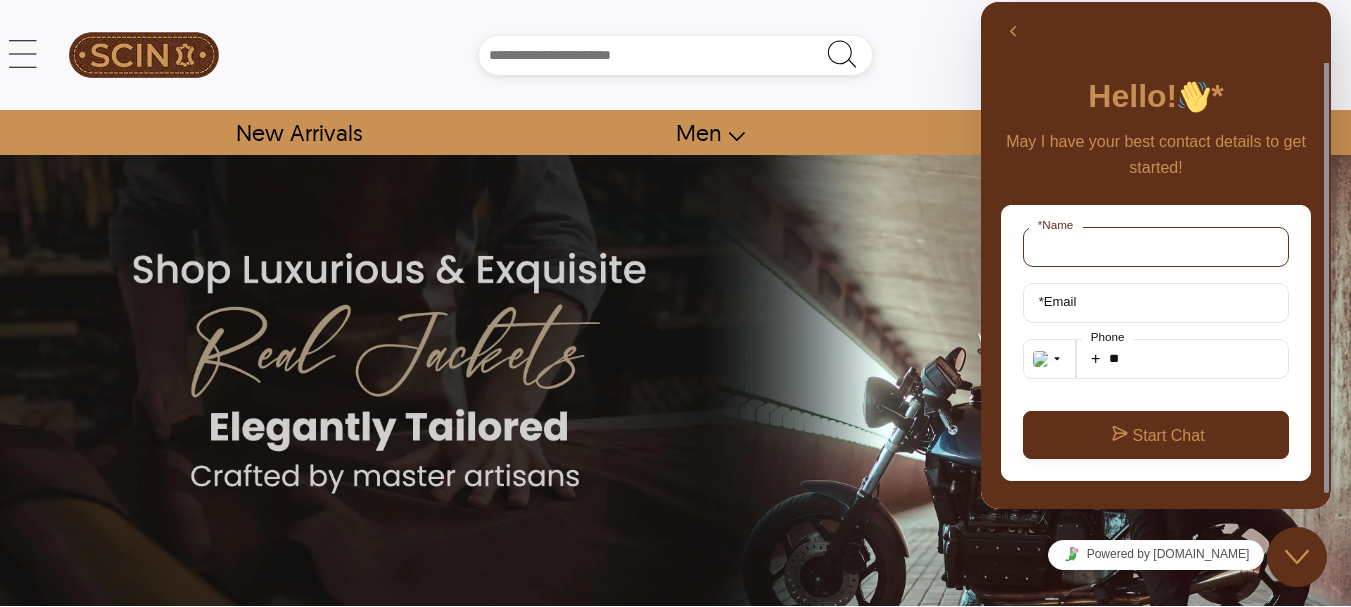click on "*  Name" at bounding box center (1156, 247) 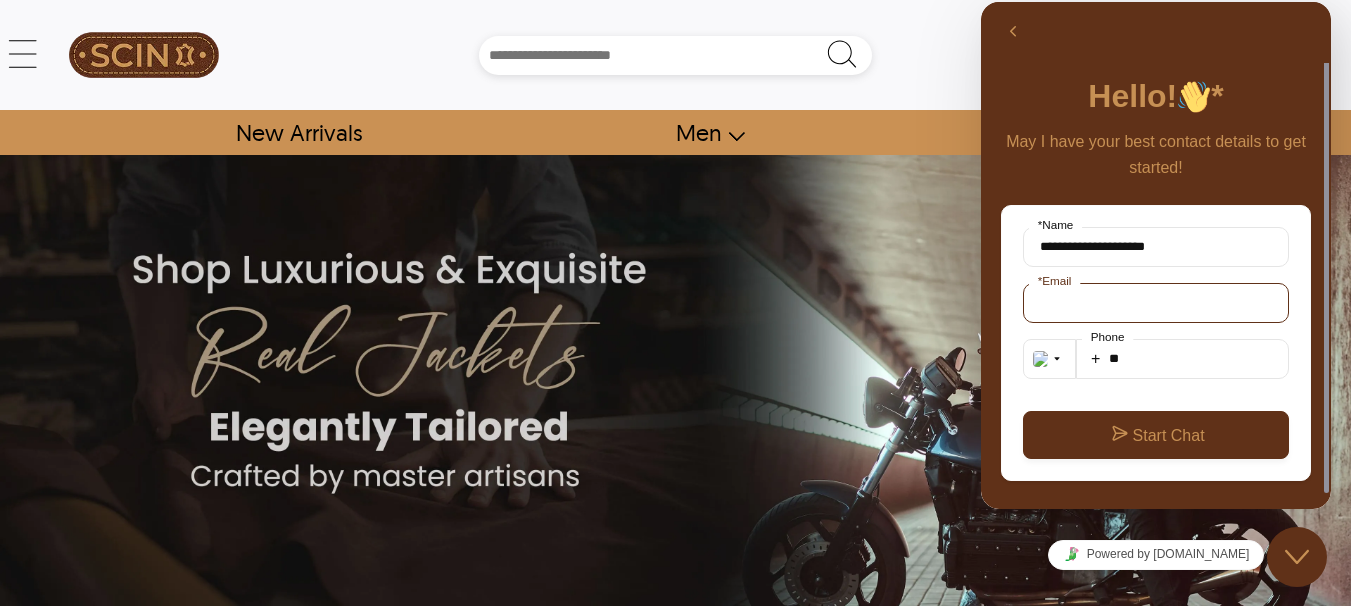 click on "*  Email" at bounding box center (1156, 303) 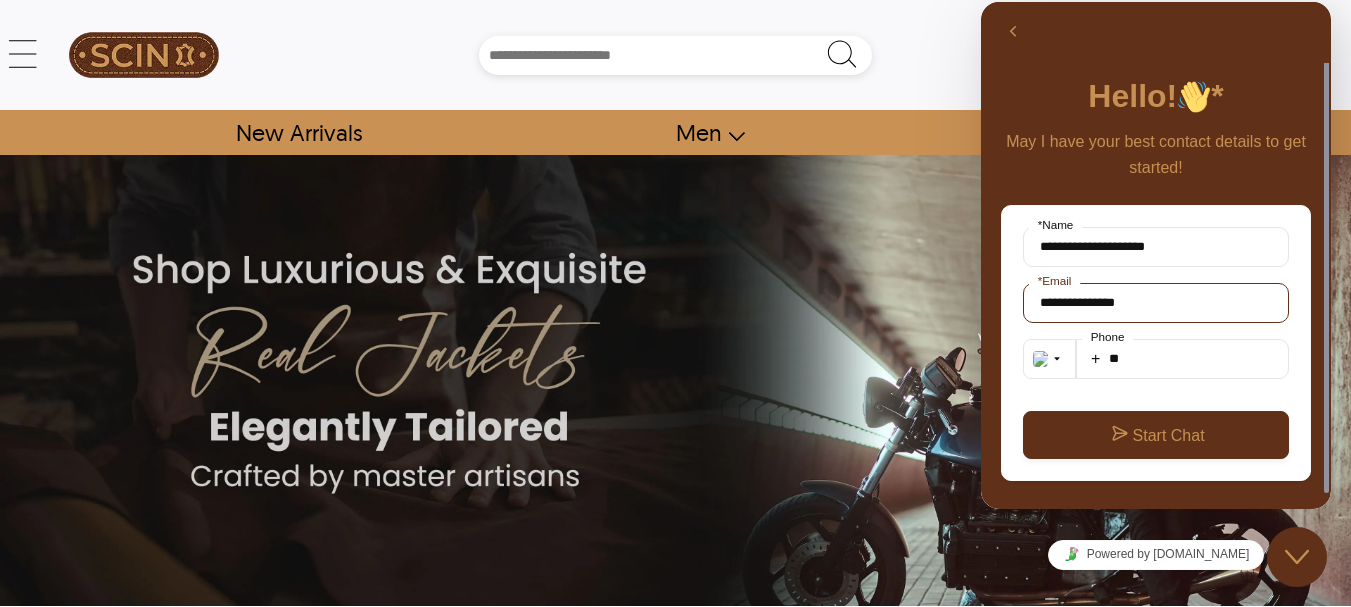 click on "**********" at bounding box center (1156, 303) 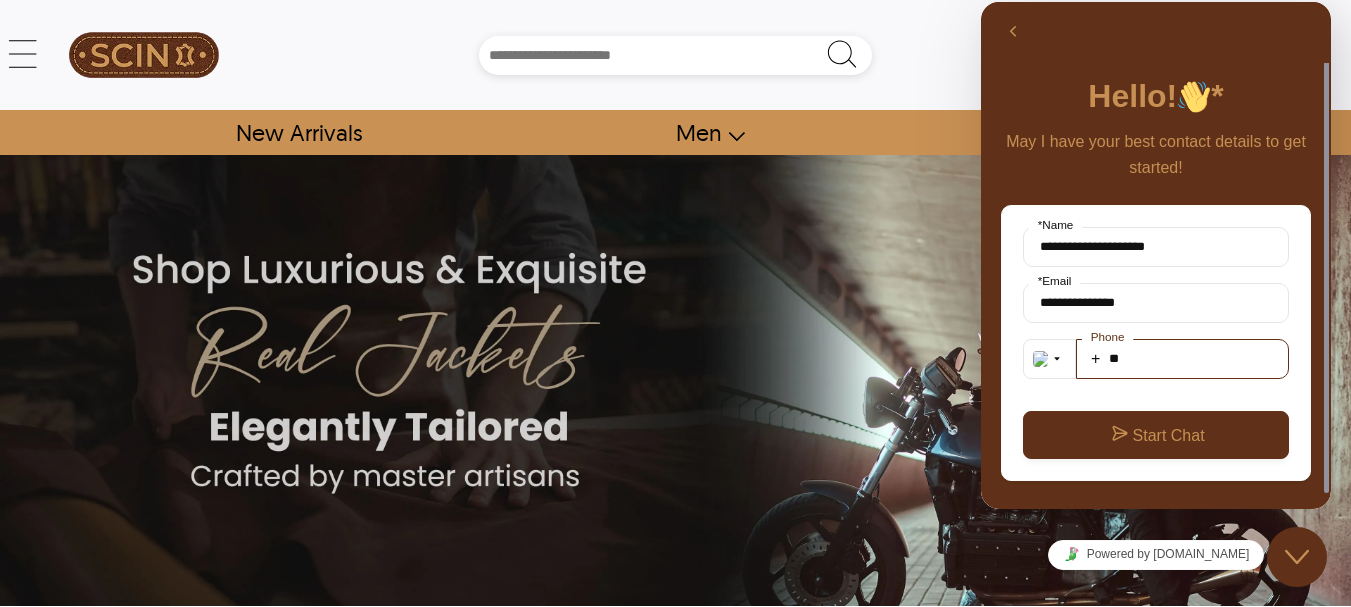 click on "**" at bounding box center [1182, 359] 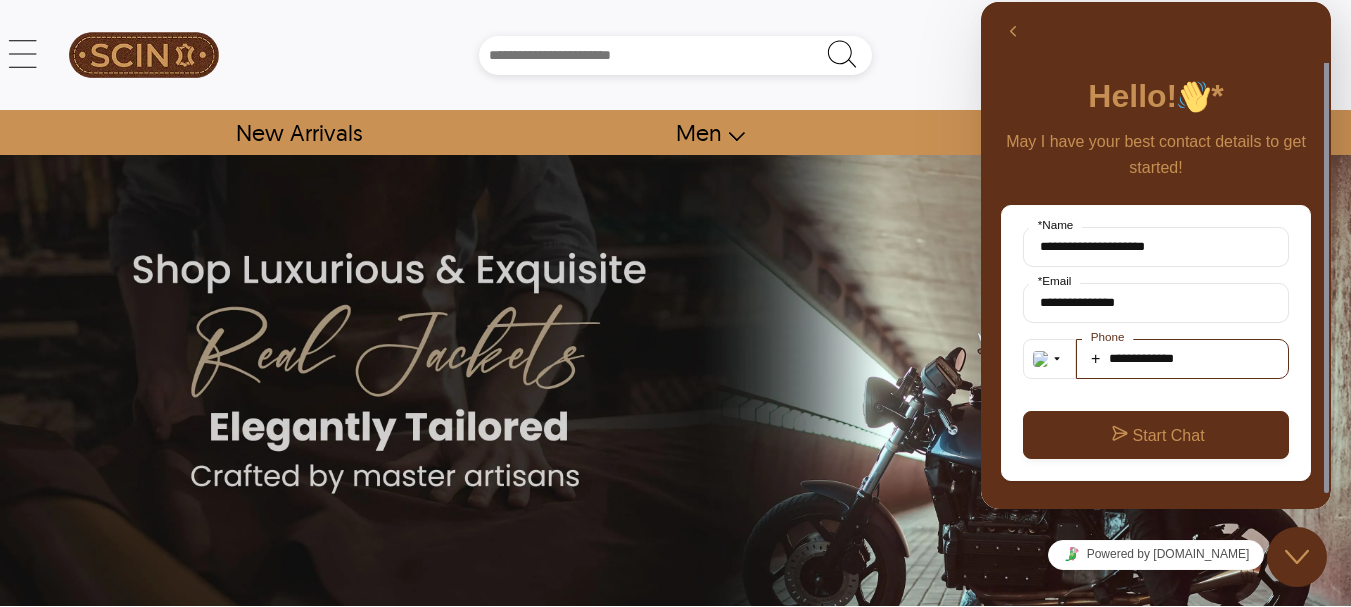 click on "**********" at bounding box center (1182, 359) 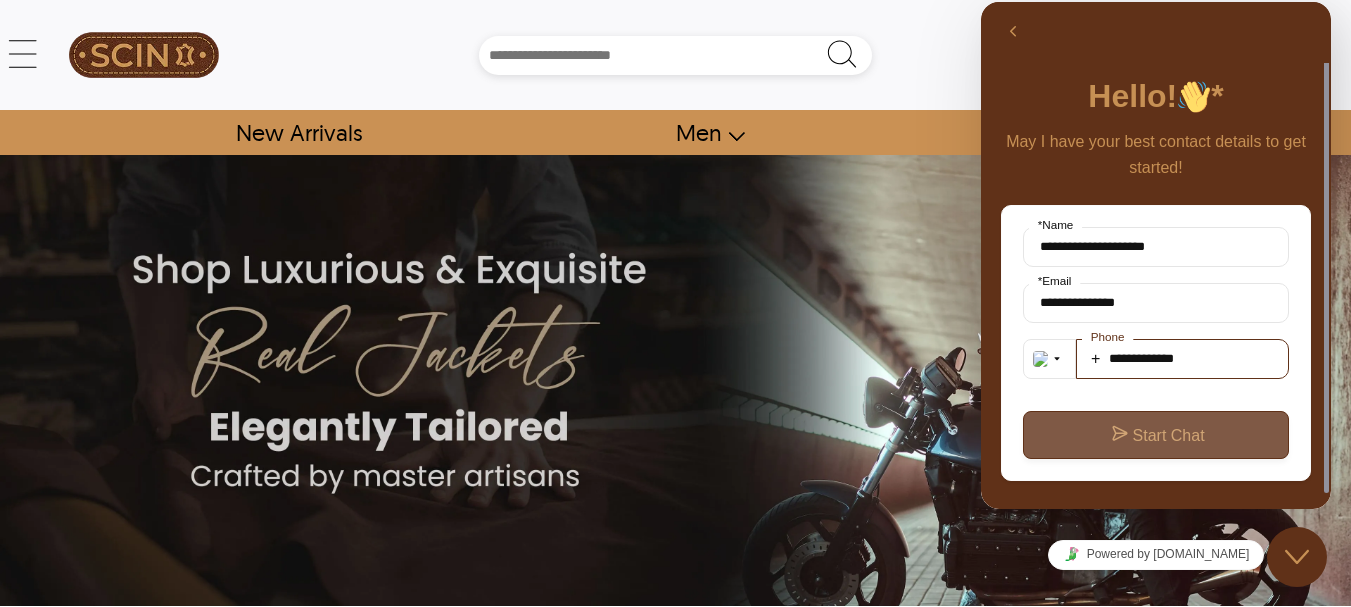 type on "**********" 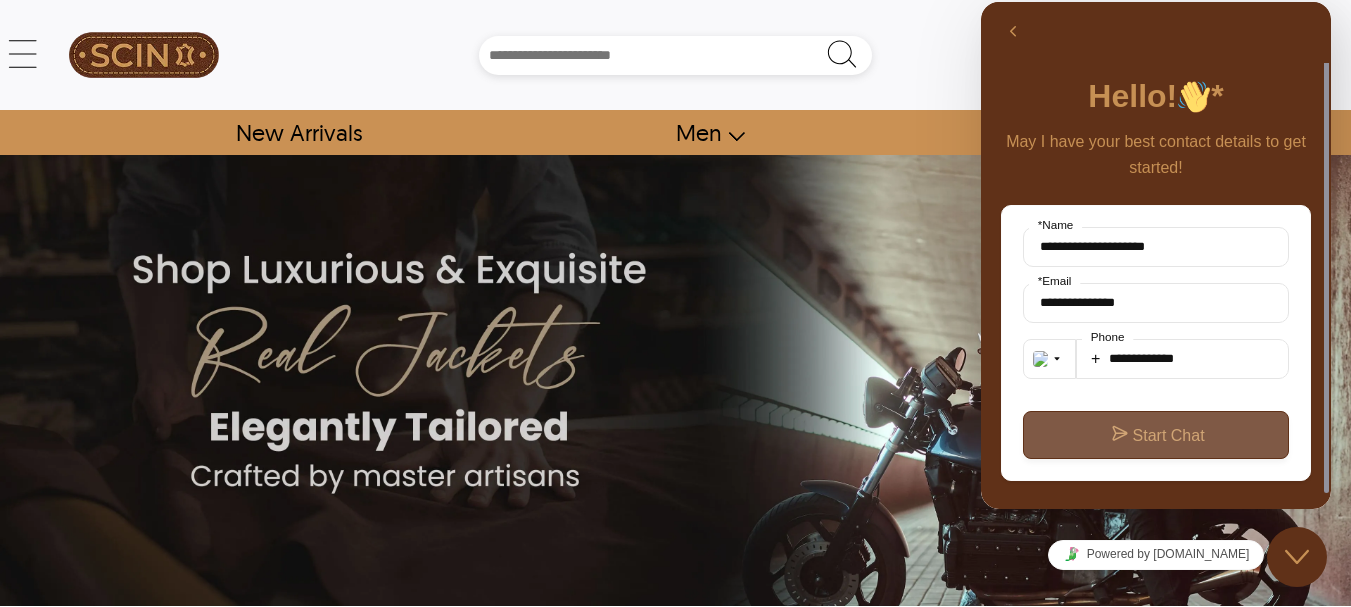 click on "Start Chat" at bounding box center [1156, 435] 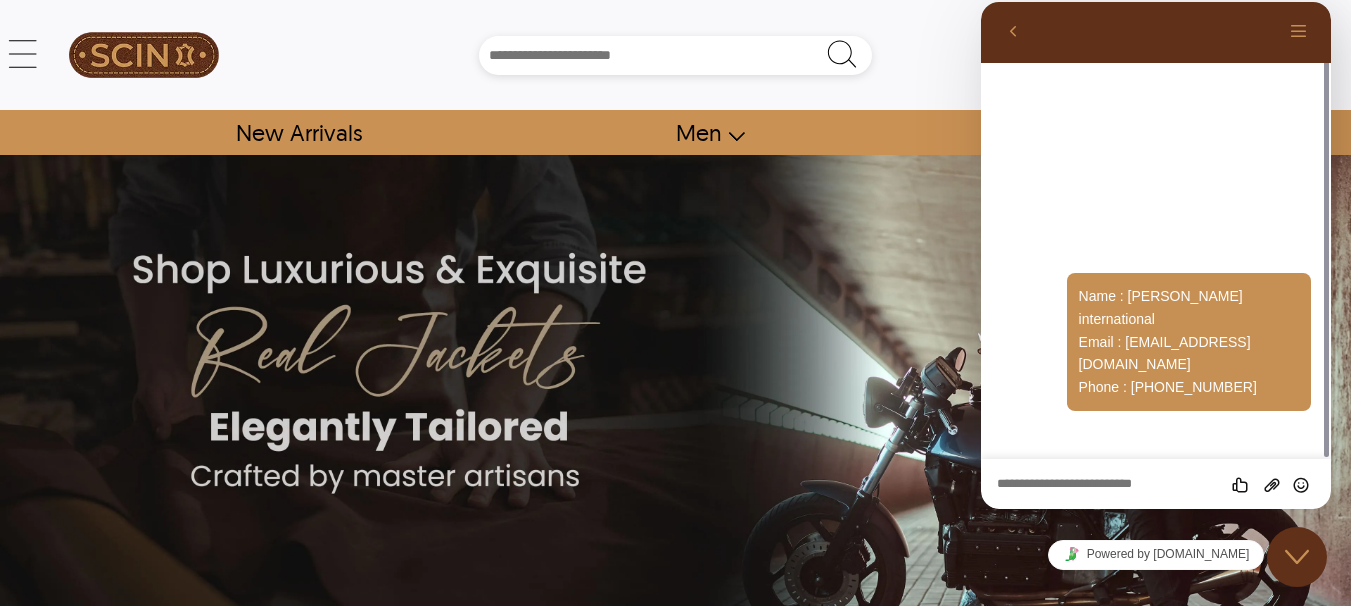 click at bounding box center [981, 2] 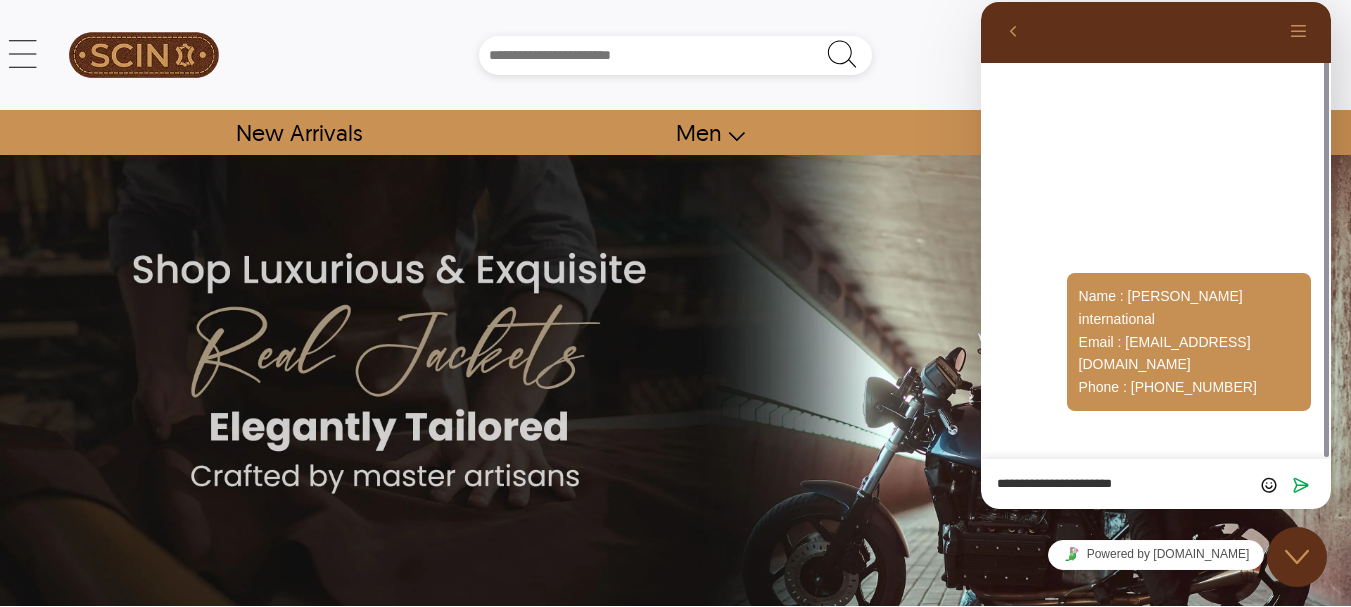 type on "**********" 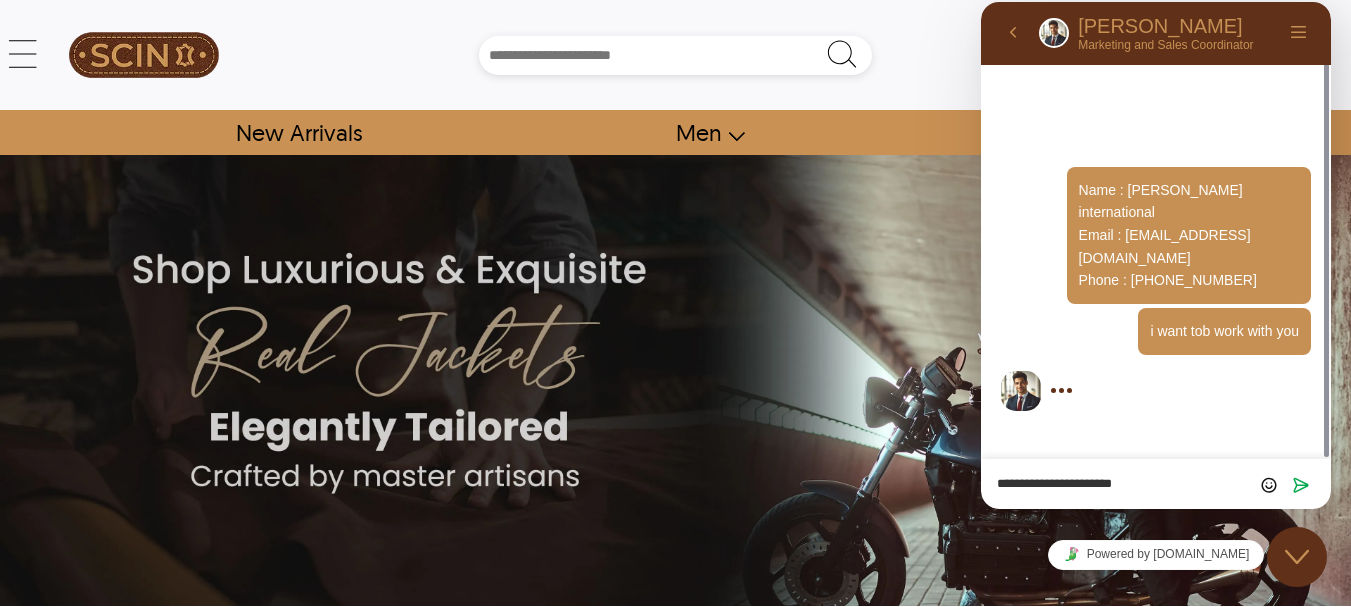 type on "**********" 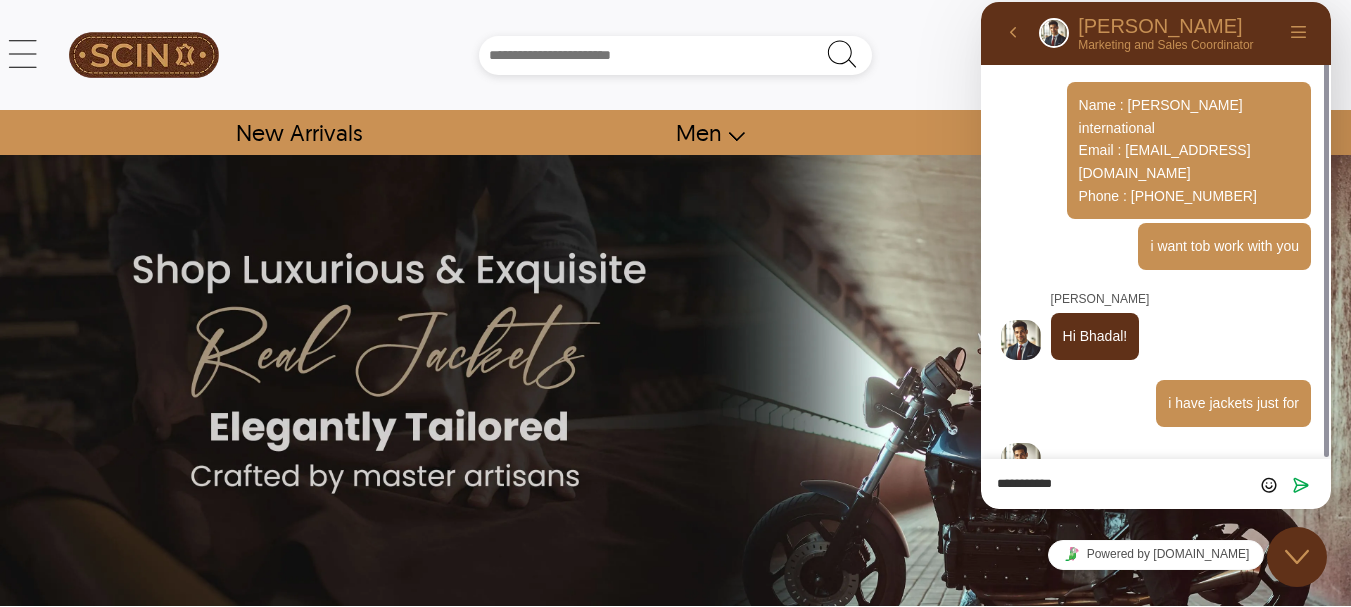 type on "**********" 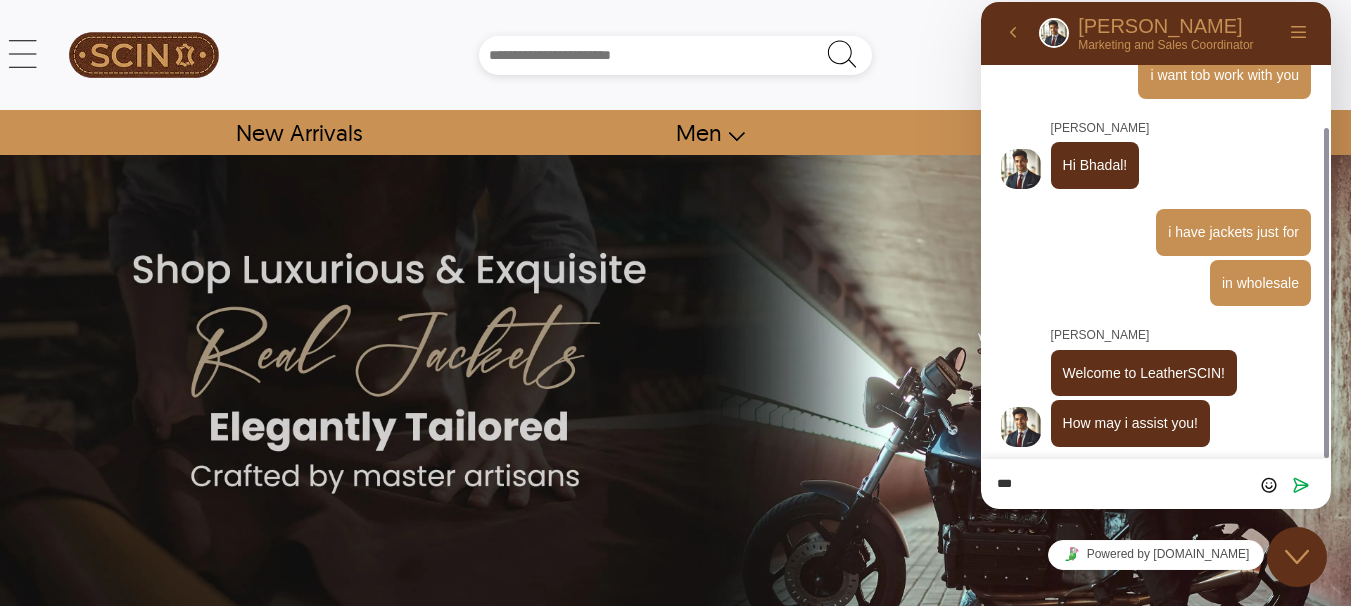 scroll, scrollTop: 130, scrollLeft: 0, axis: vertical 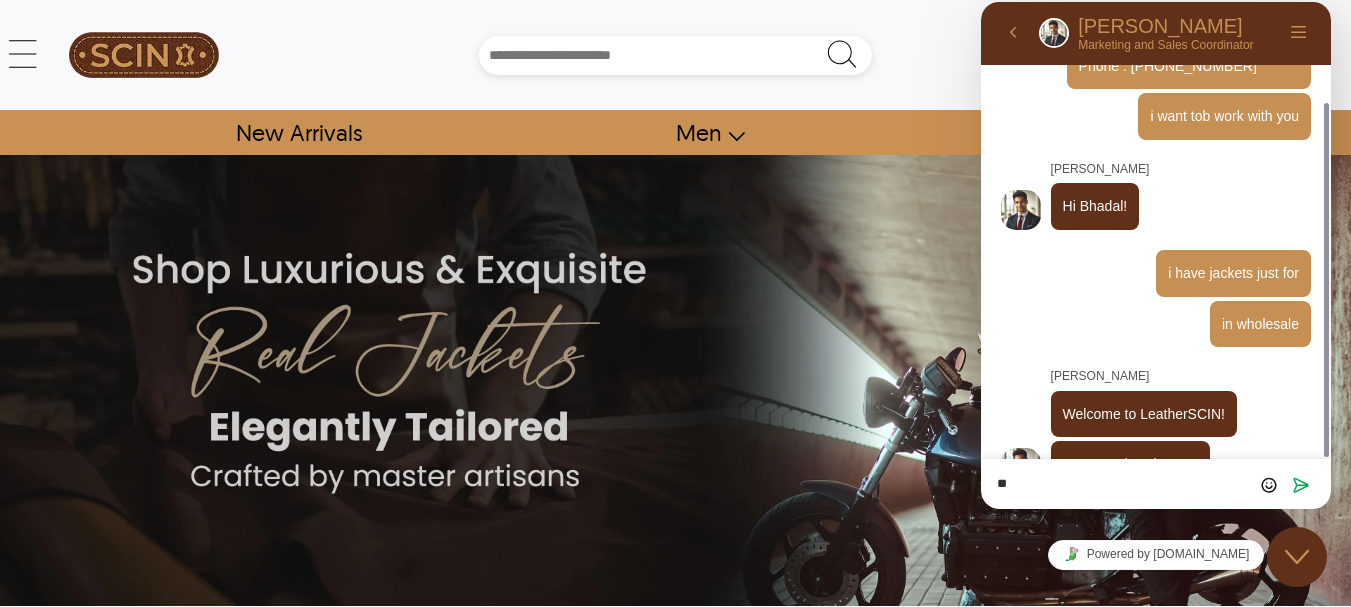 type on "*" 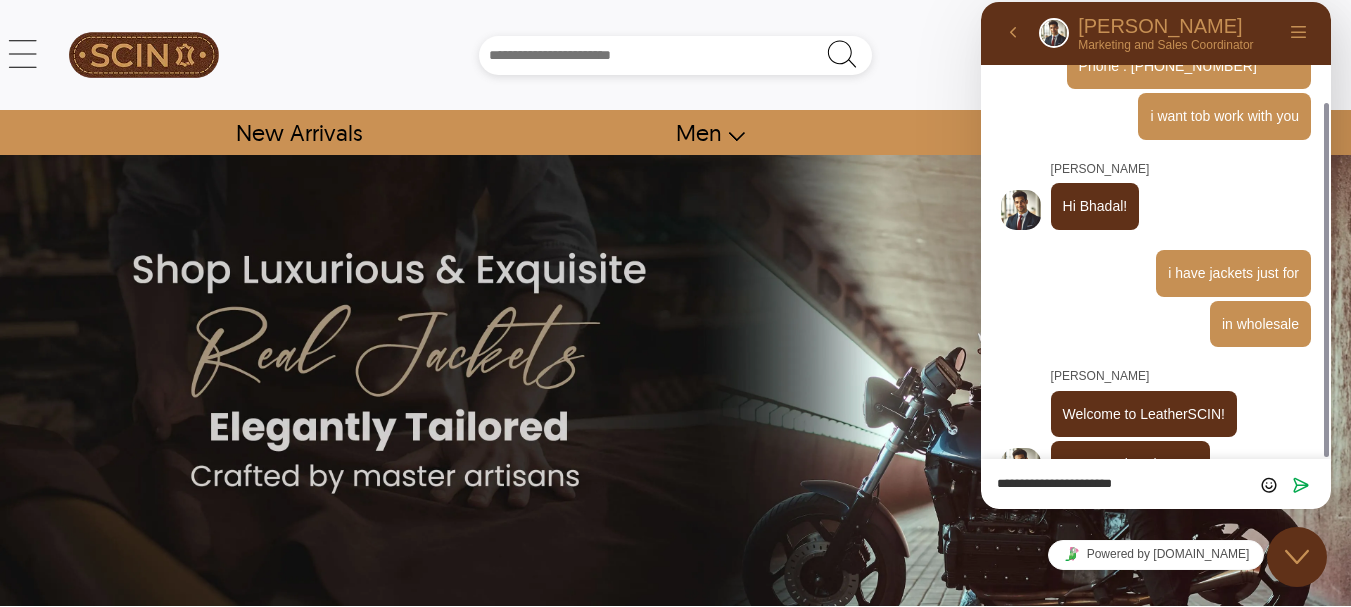 type on "**********" 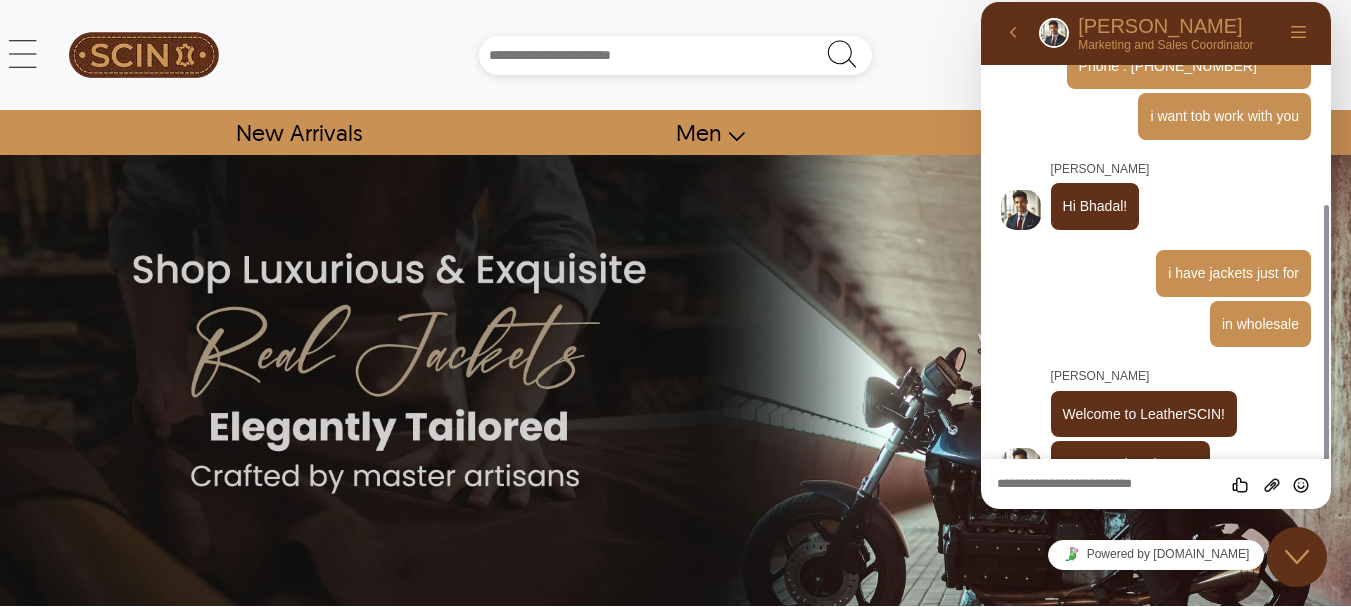 scroll, scrollTop: 196, scrollLeft: 0, axis: vertical 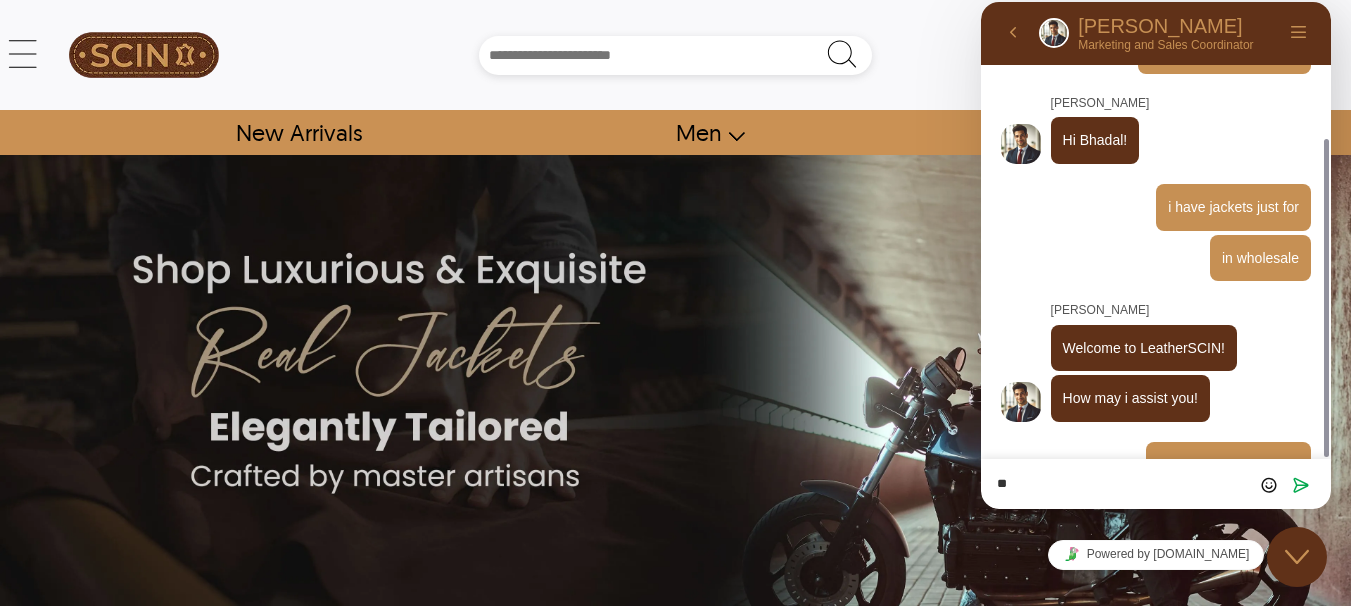 type on "*" 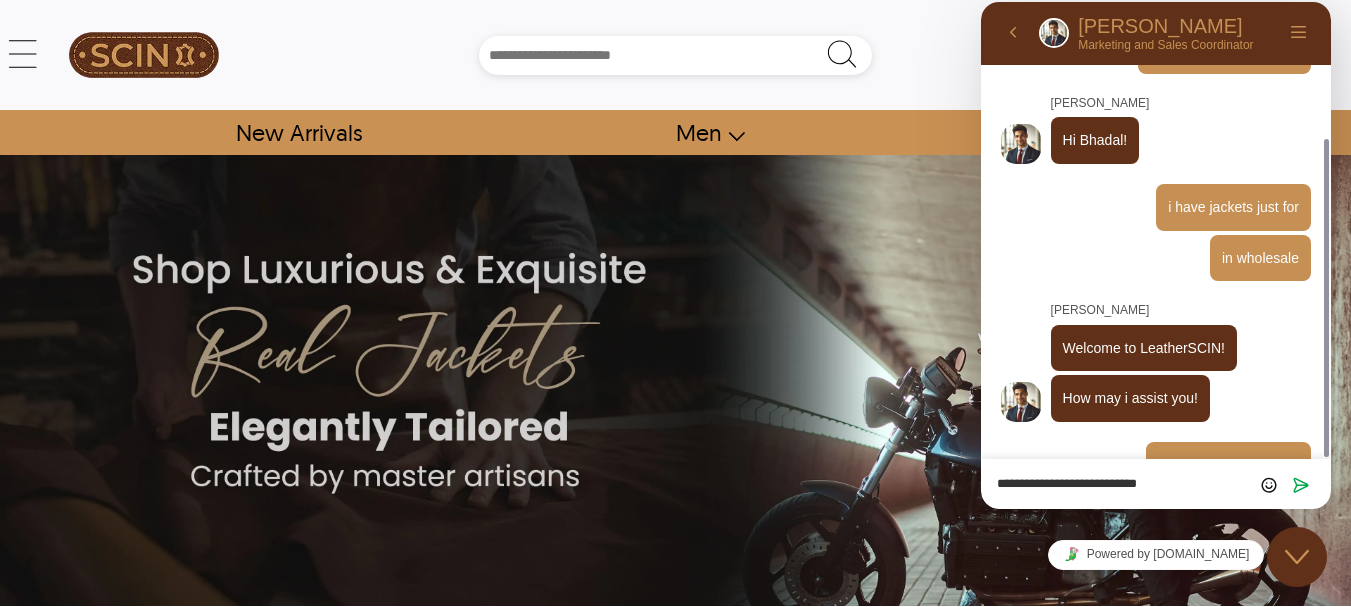 type on "**********" 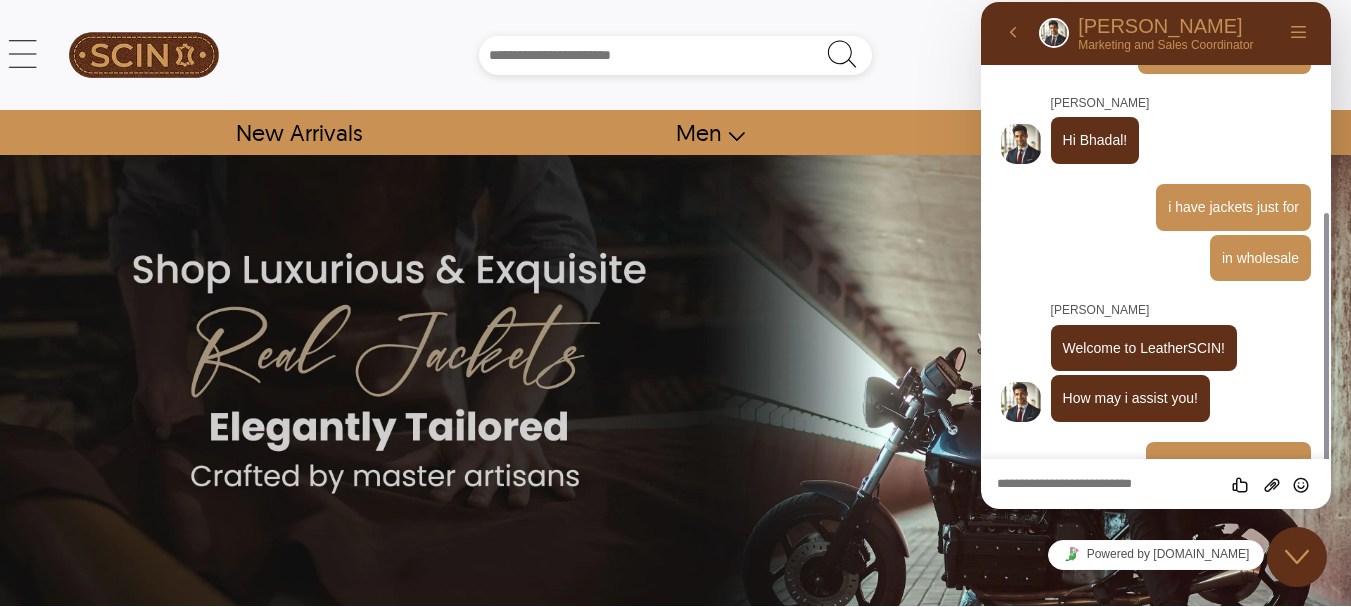 scroll, scrollTop: 247, scrollLeft: 0, axis: vertical 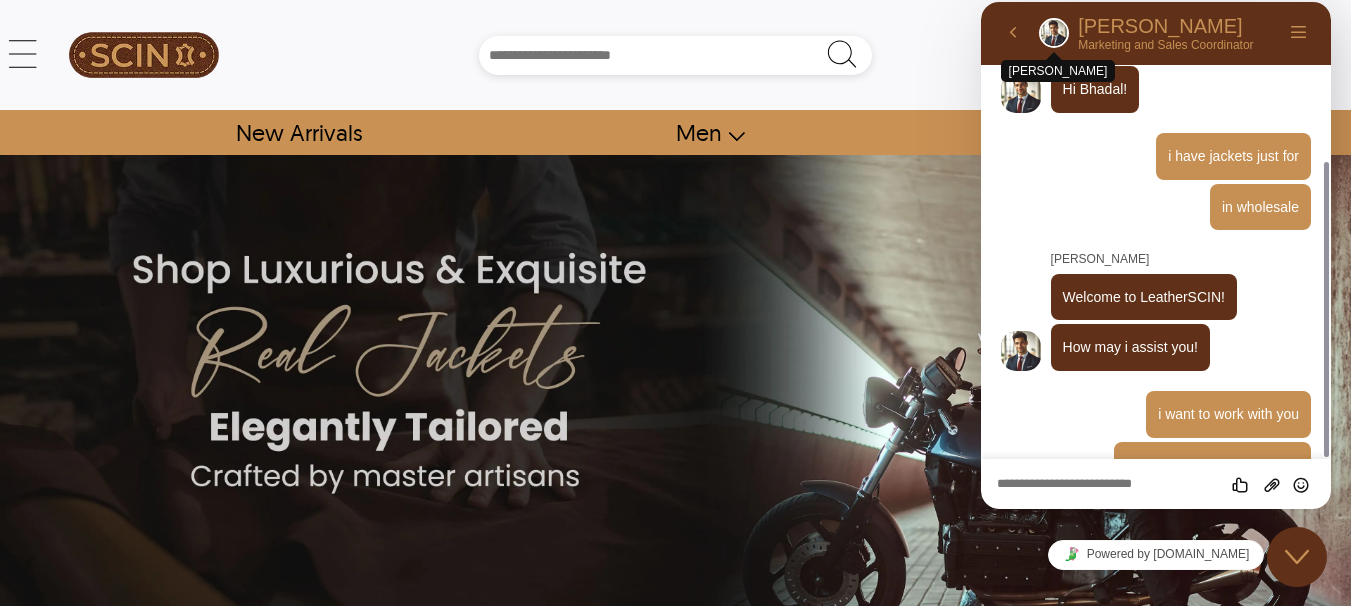 click at bounding box center (1054, 33) 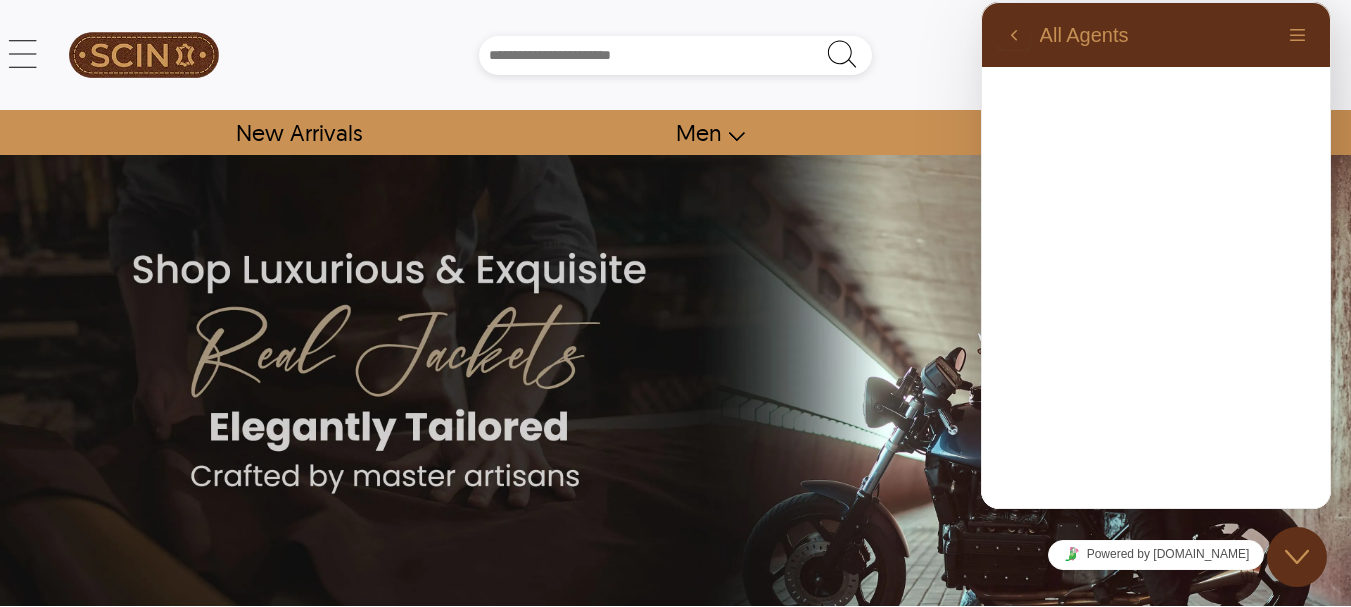 scroll, scrollTop: 197, scrollLeft: 0, axis: vertical 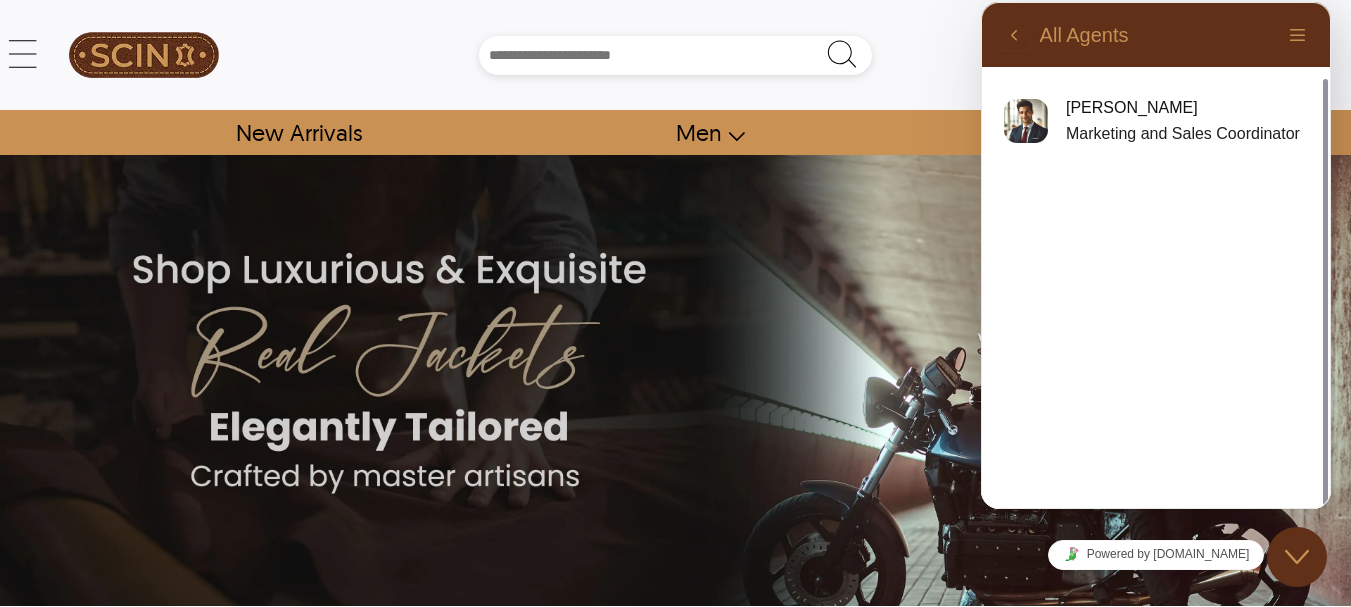 click at bounding box center (1026, 121) 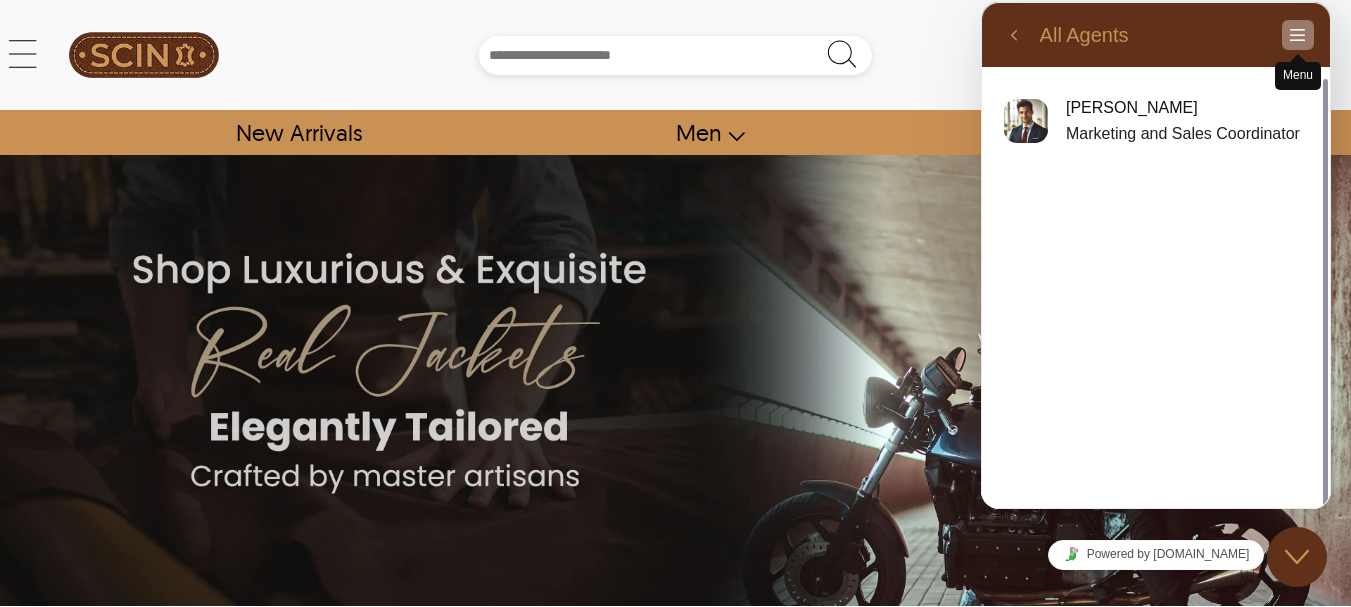 click on "Menu" at bounding box center [1298, 35] 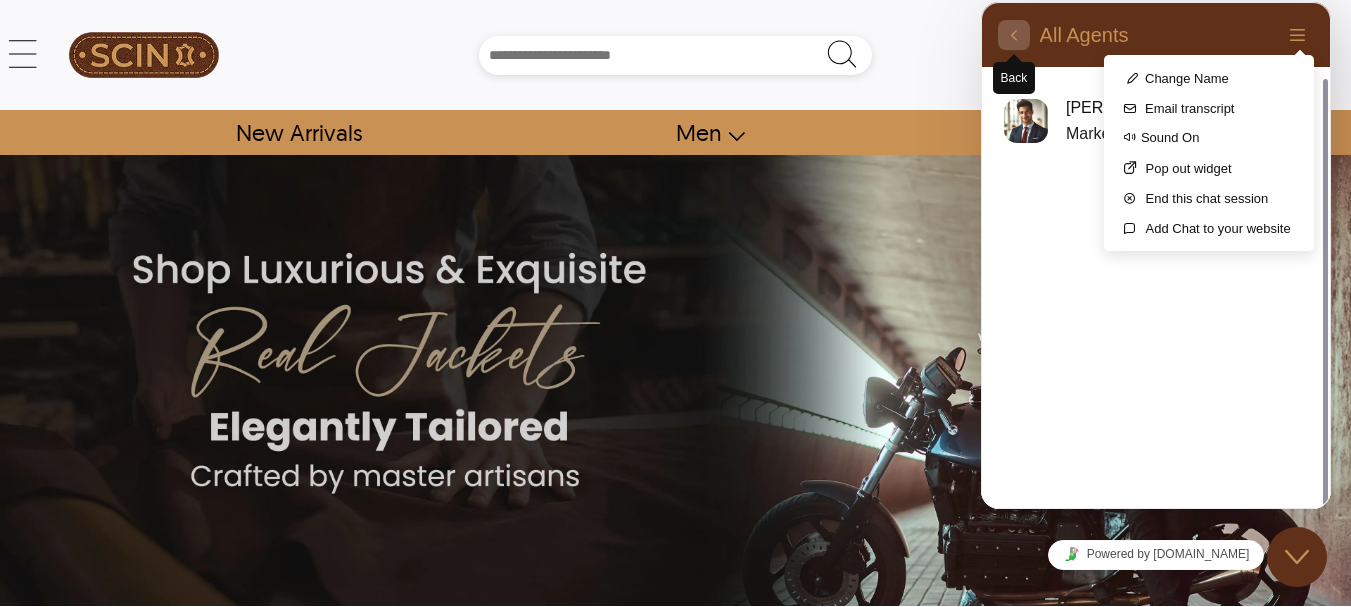 click on "Back" at bounding box center (1014, 35) 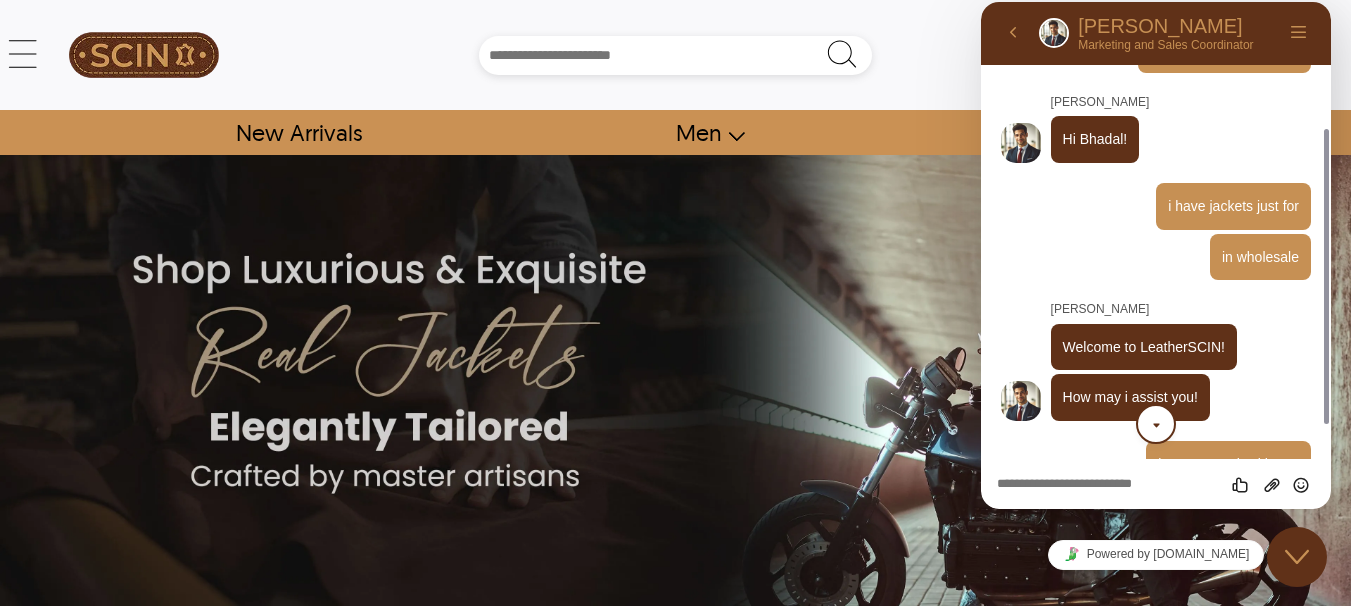 click at bounding box center (1156, 426) 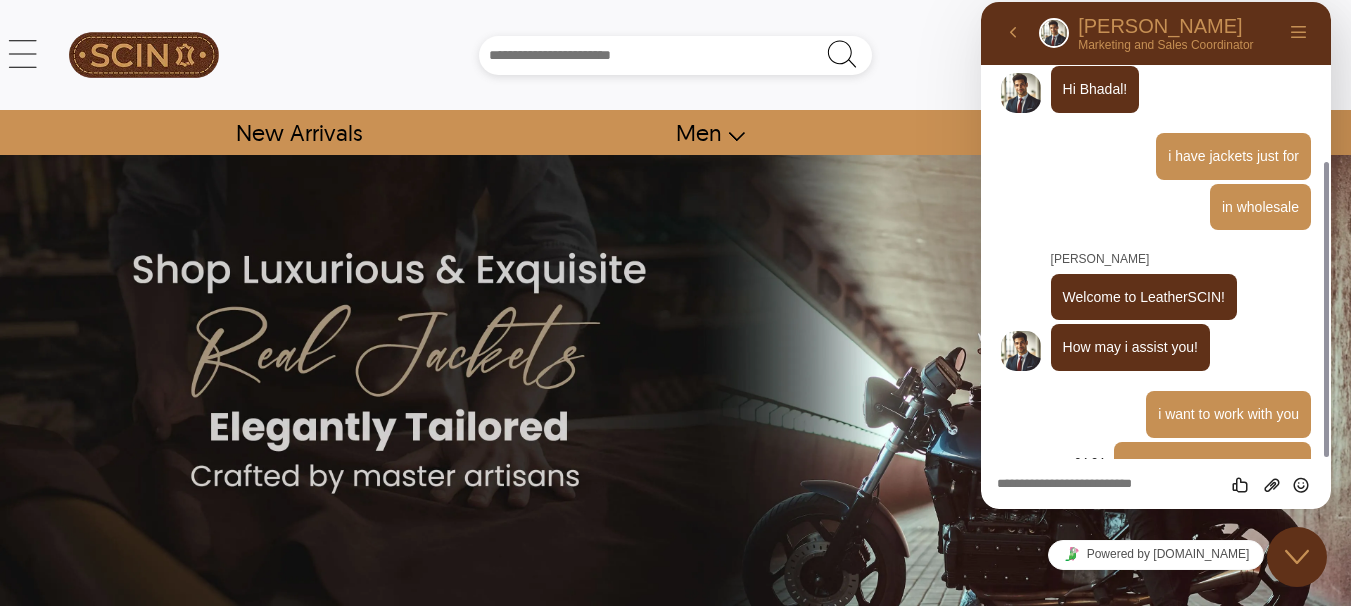 click on "im from bhadal international" at bounding box center [1212, 465] 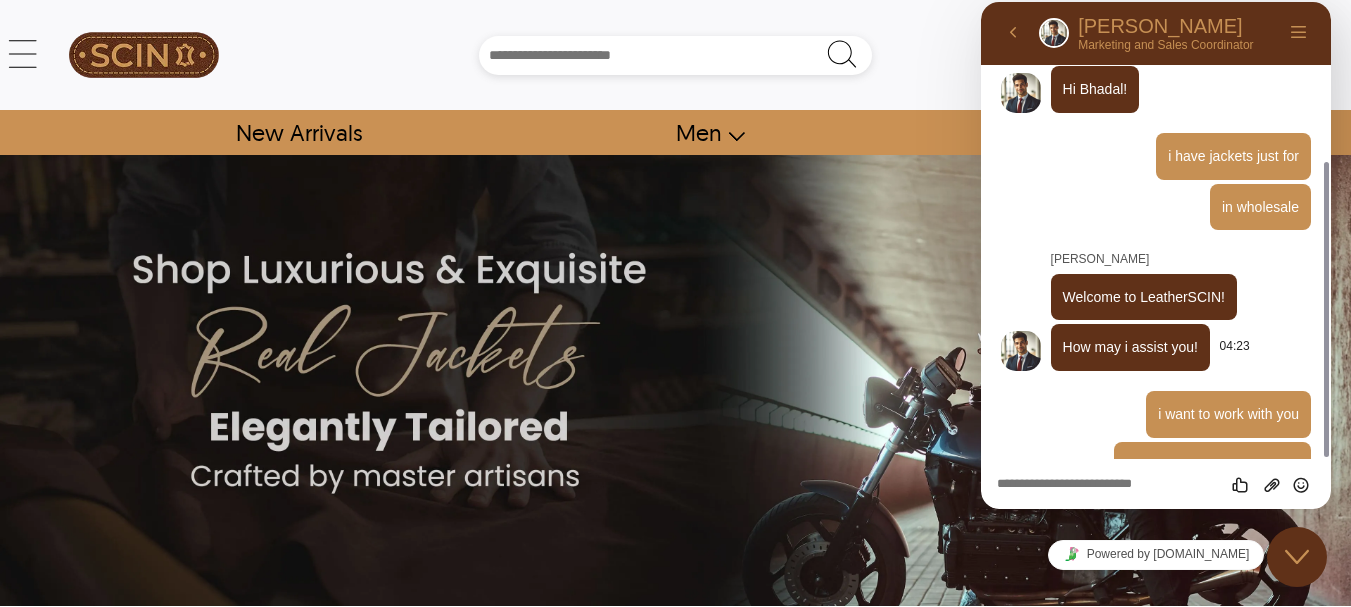 scroll, scrollTop: 303, scrollLeft: 0, axis: vertical 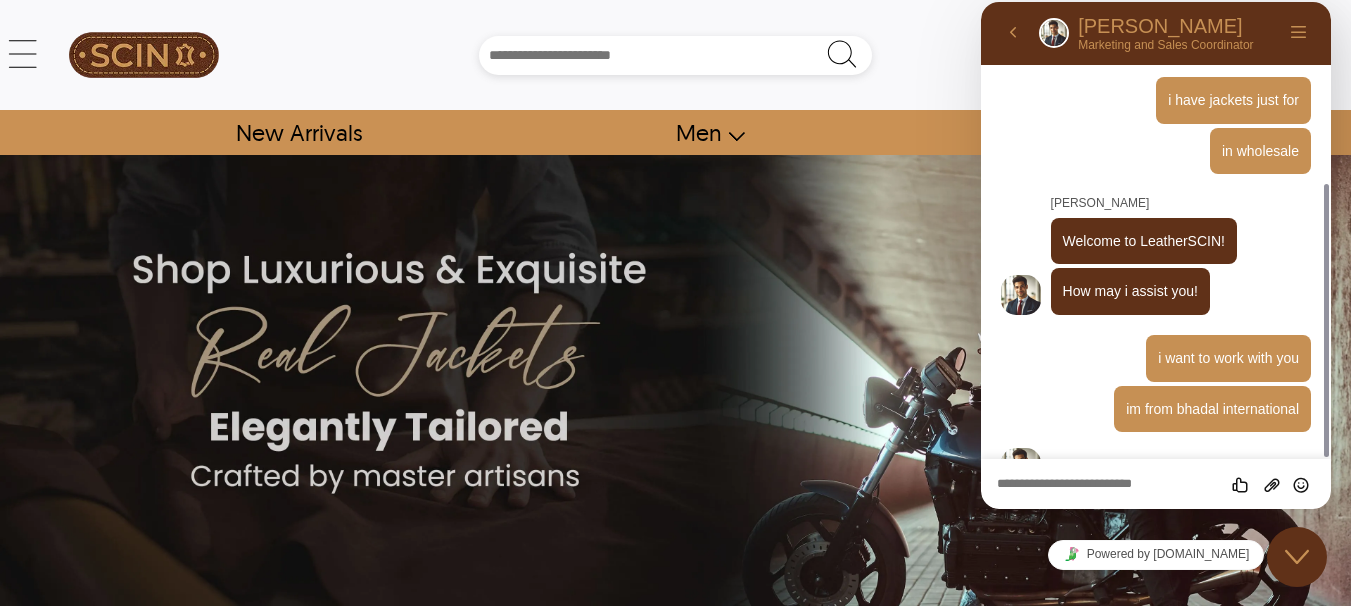click at bounding box center (981, 2) 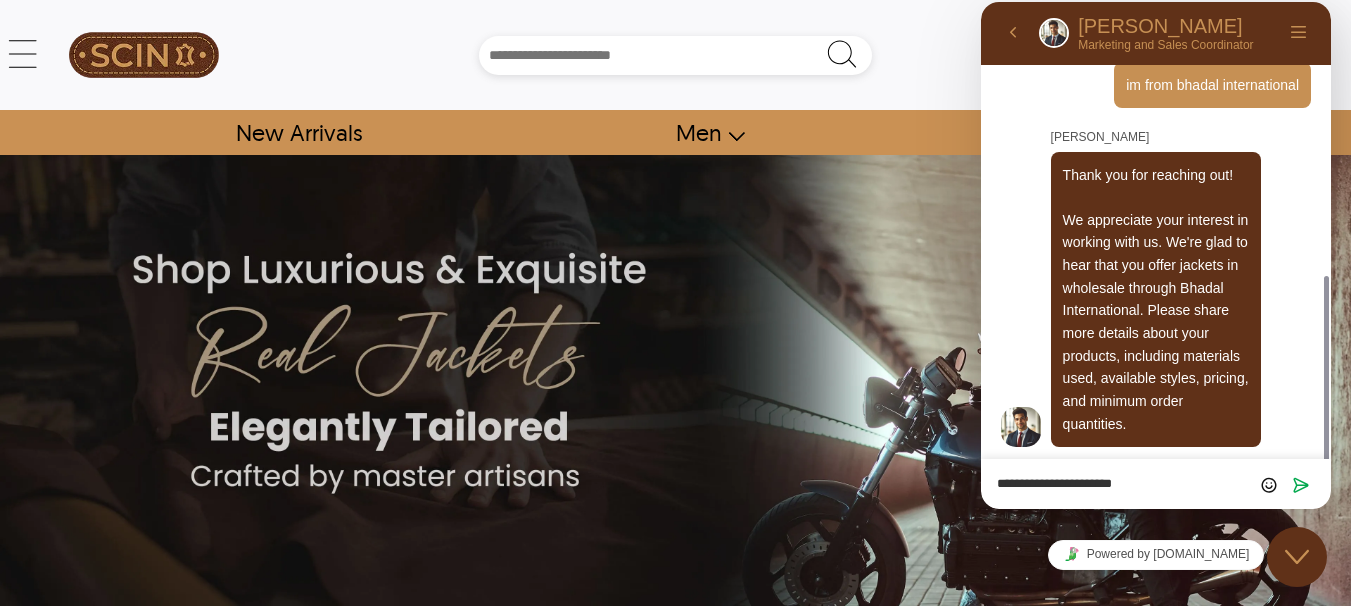 scroll, scrollTop: 586, scrollLeft: 0, axis: vertical 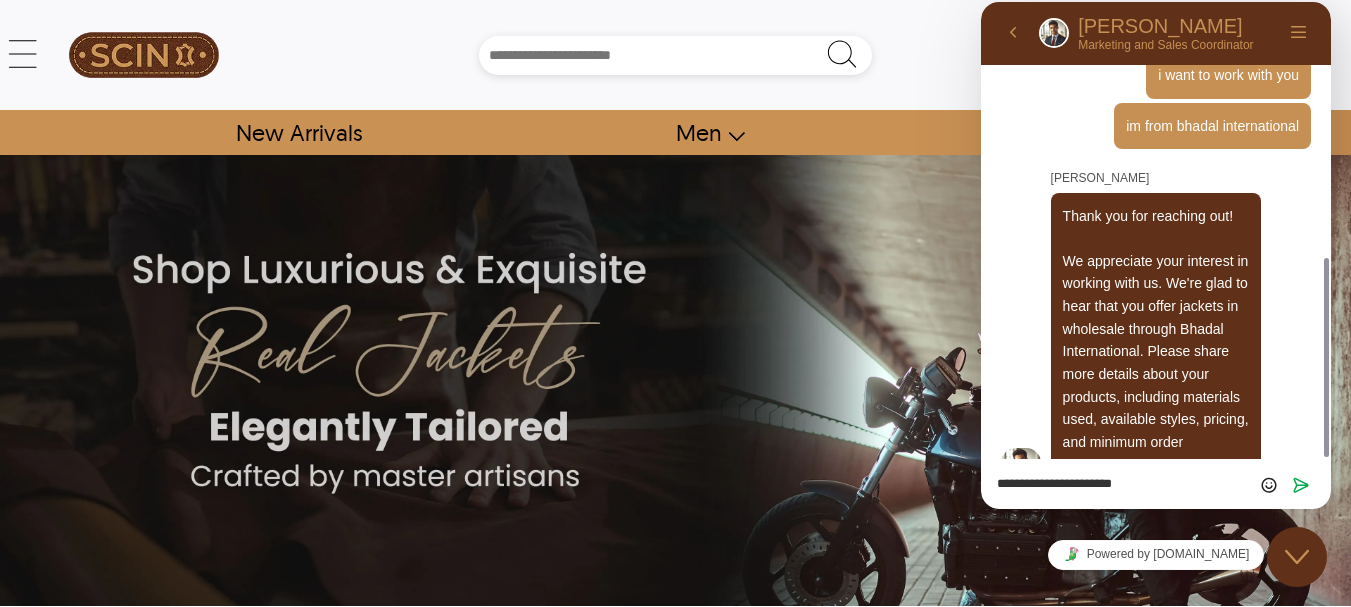 click on "**********" at bounding box center (981, 2) 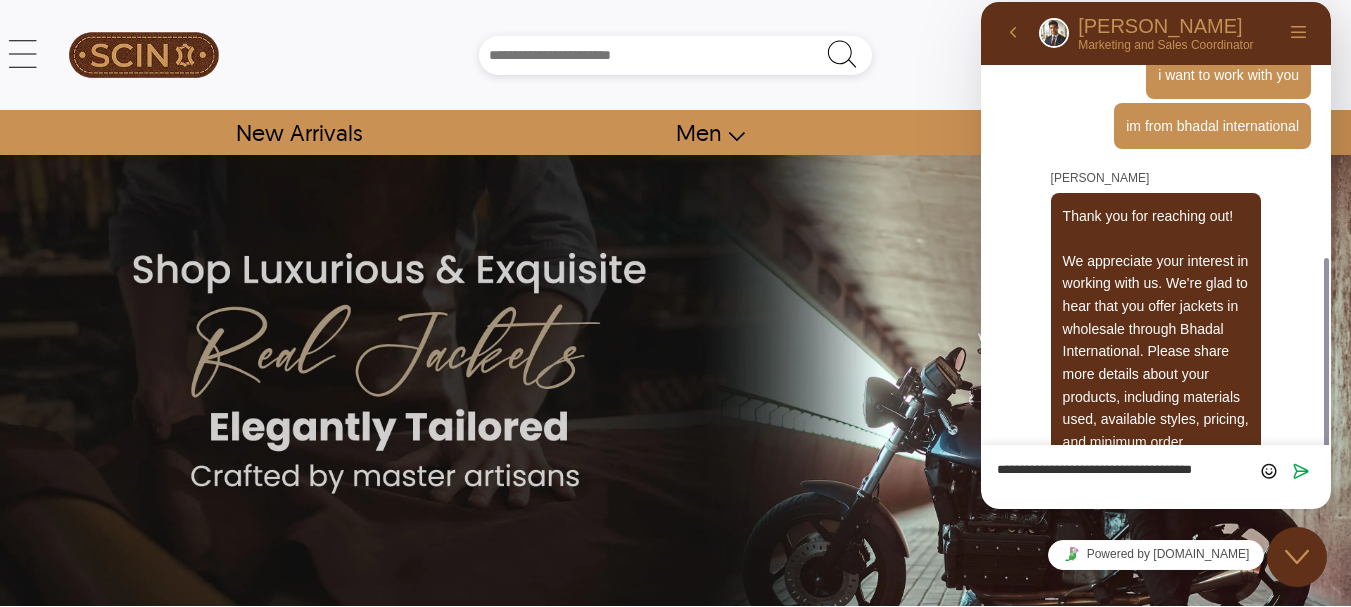 scroll, scrollTop: 0, scrollLeft: 0, axis: both 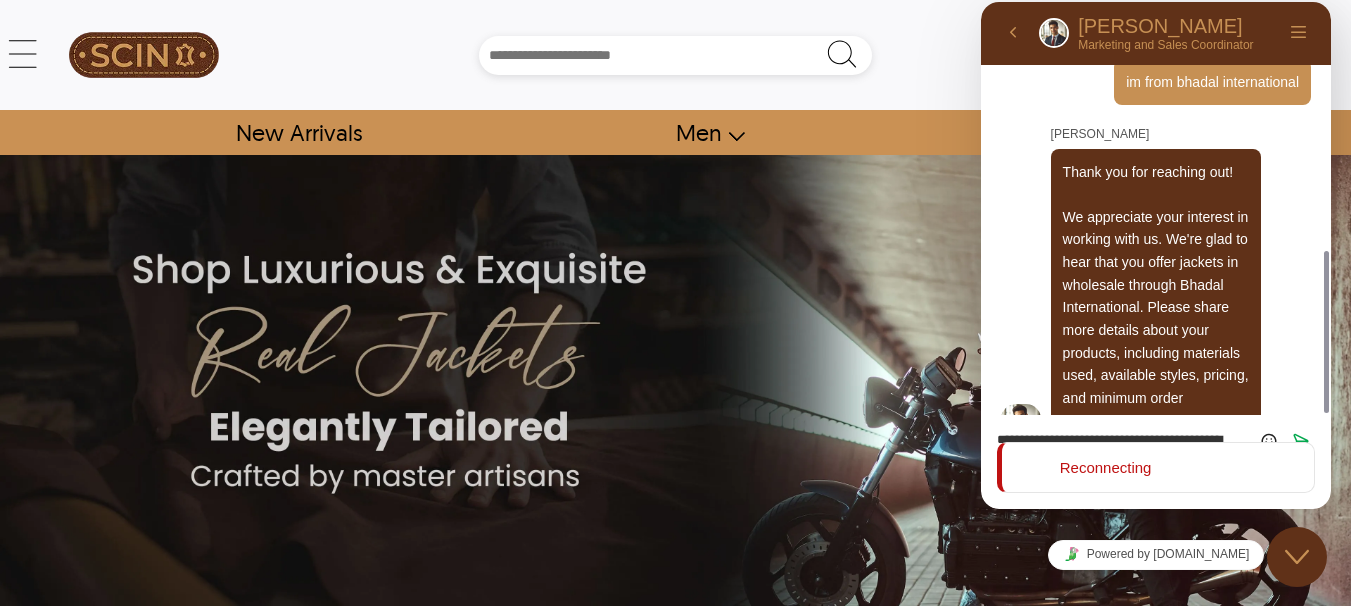 click at bounding box center (675, 380) 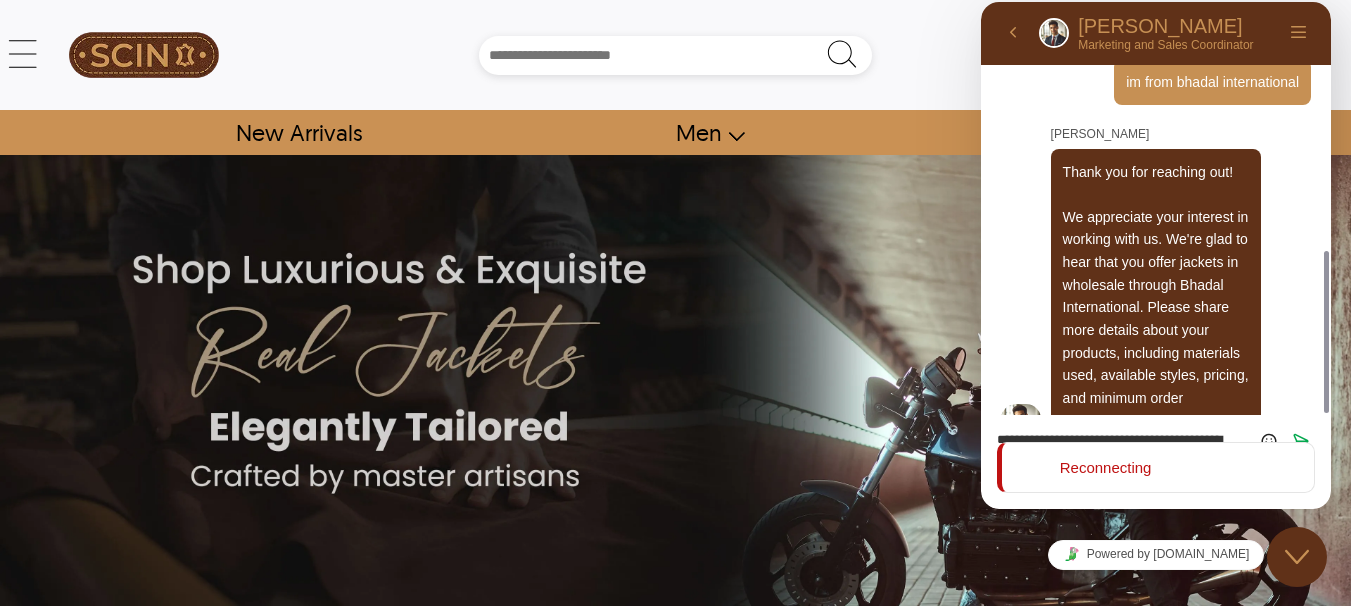 click on "Reconnecting" at bounding box center (1156, 467) 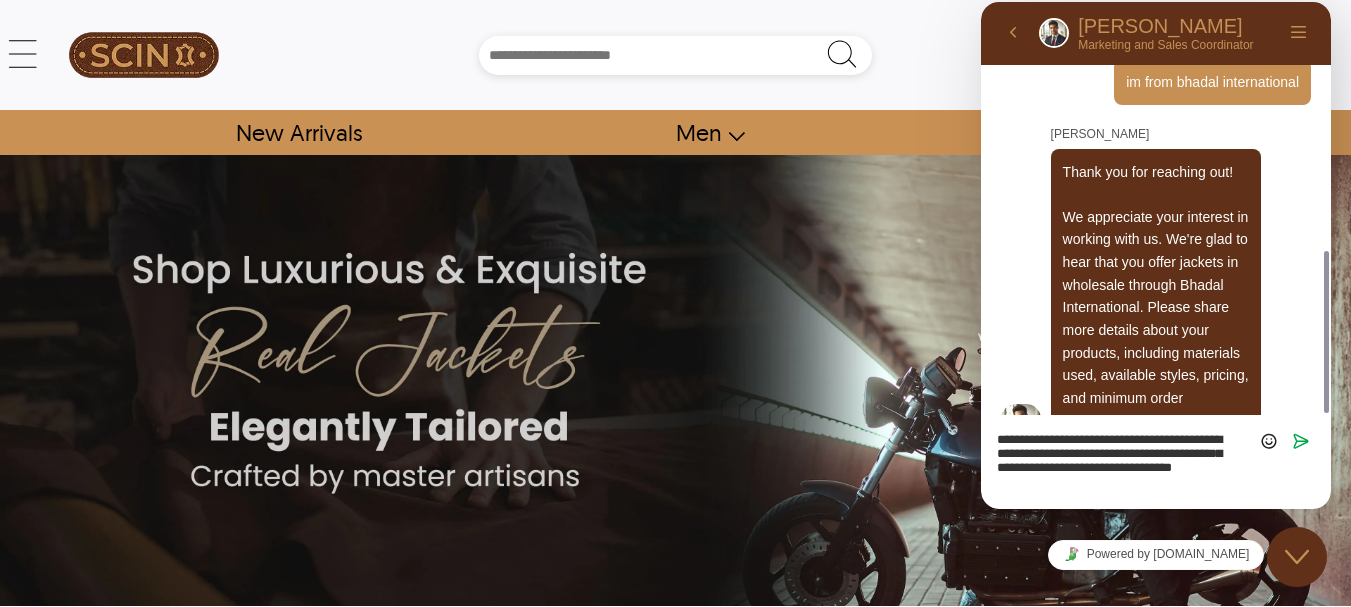 click on "**********" at bounding box center (981, 2) 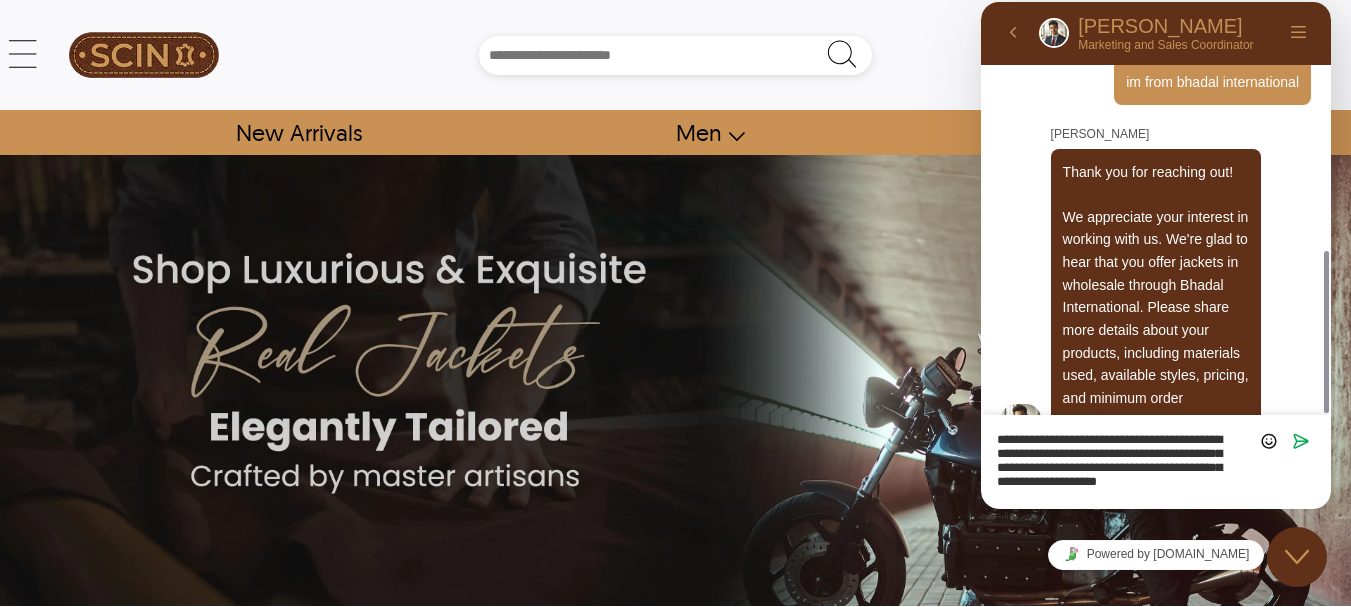 scroll, scrollTop: 0, scrollLeft: 0, axis: both 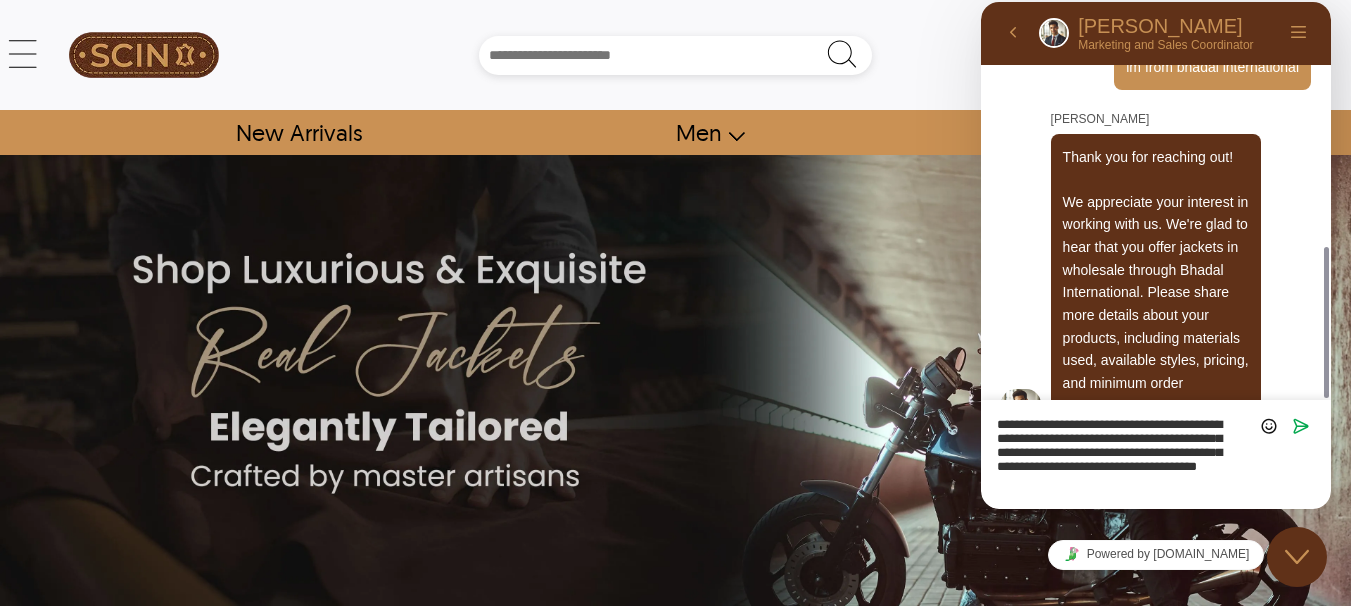 type on "**********" 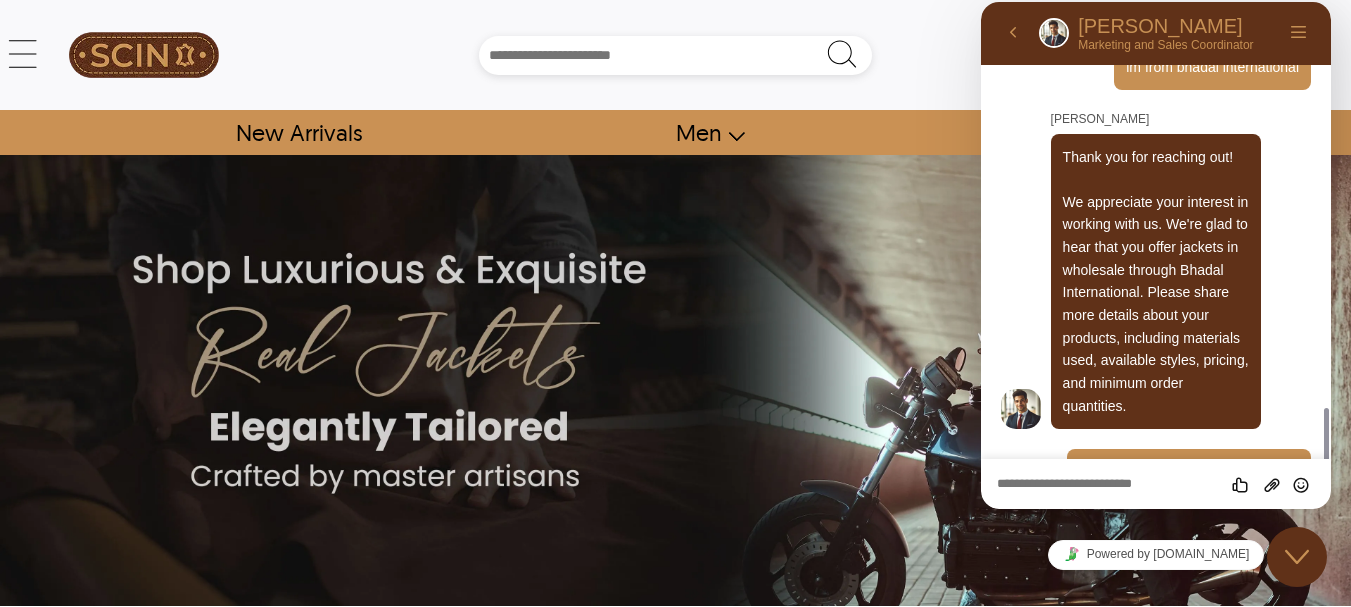 scroll, scrollTop: 766, scrollLeft: 0, axis: vertical 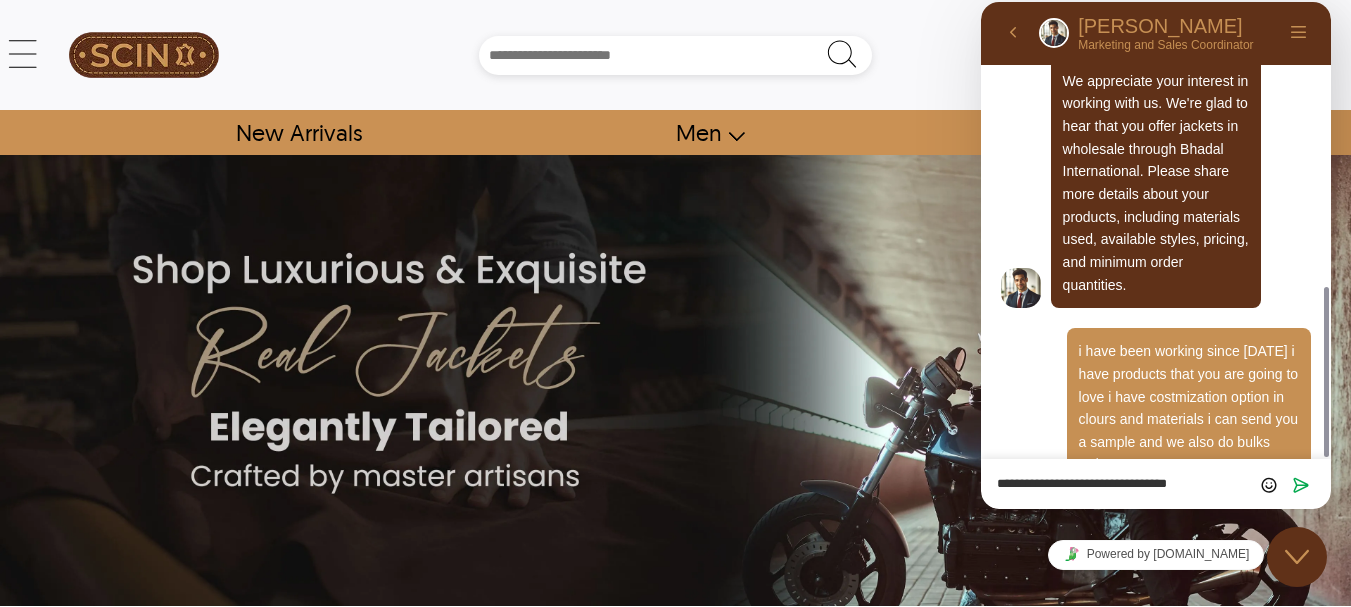 click on "**********" at bounding box center (981, 2) 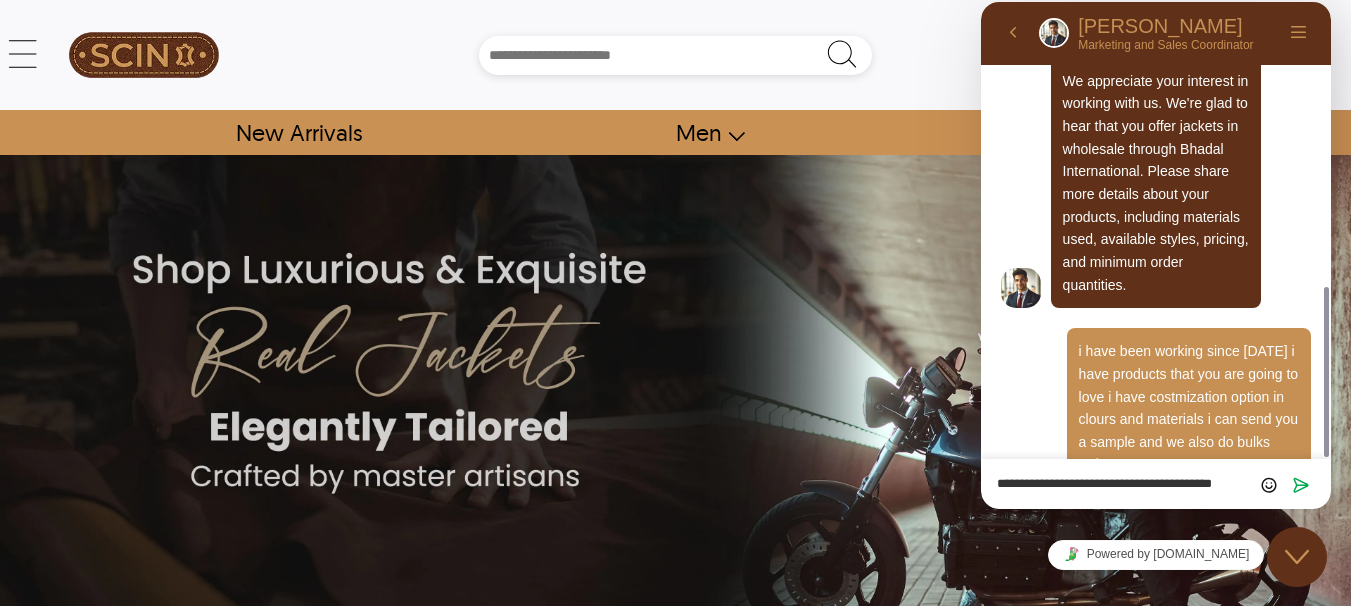 scroll, scrollTop: 0, scrollLeft: 0, axis: both 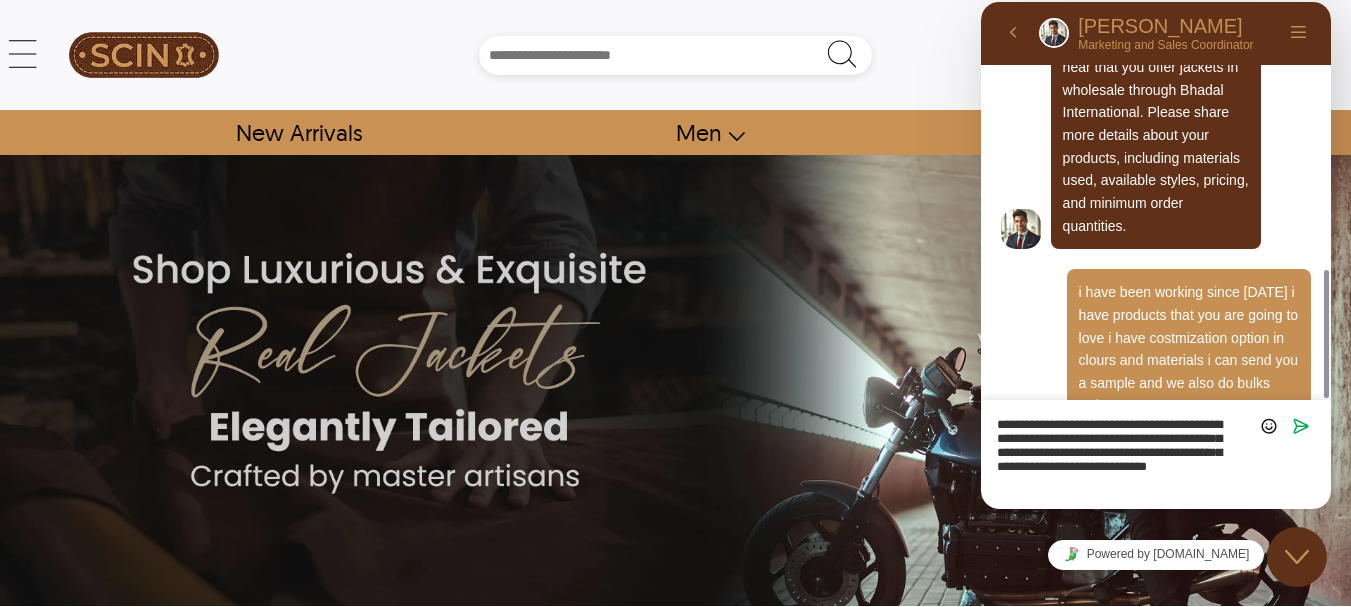 type on "**********" 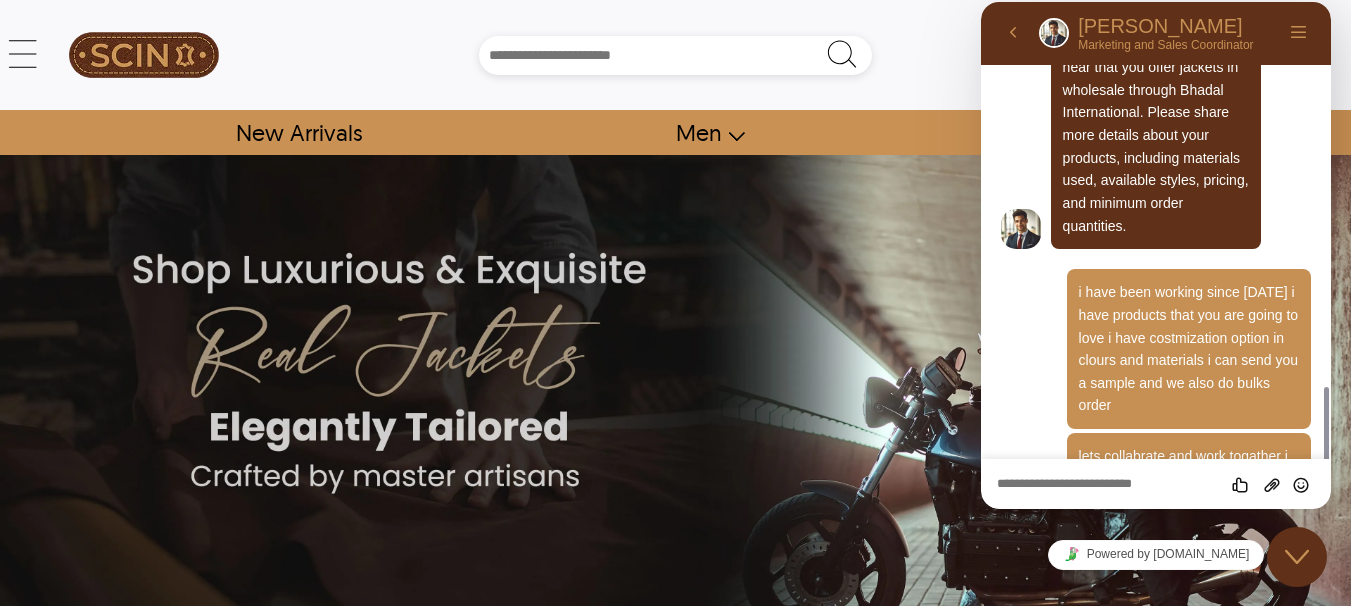 scroll, scrollTop: 907, scrollLeft: 0, axis: vertical 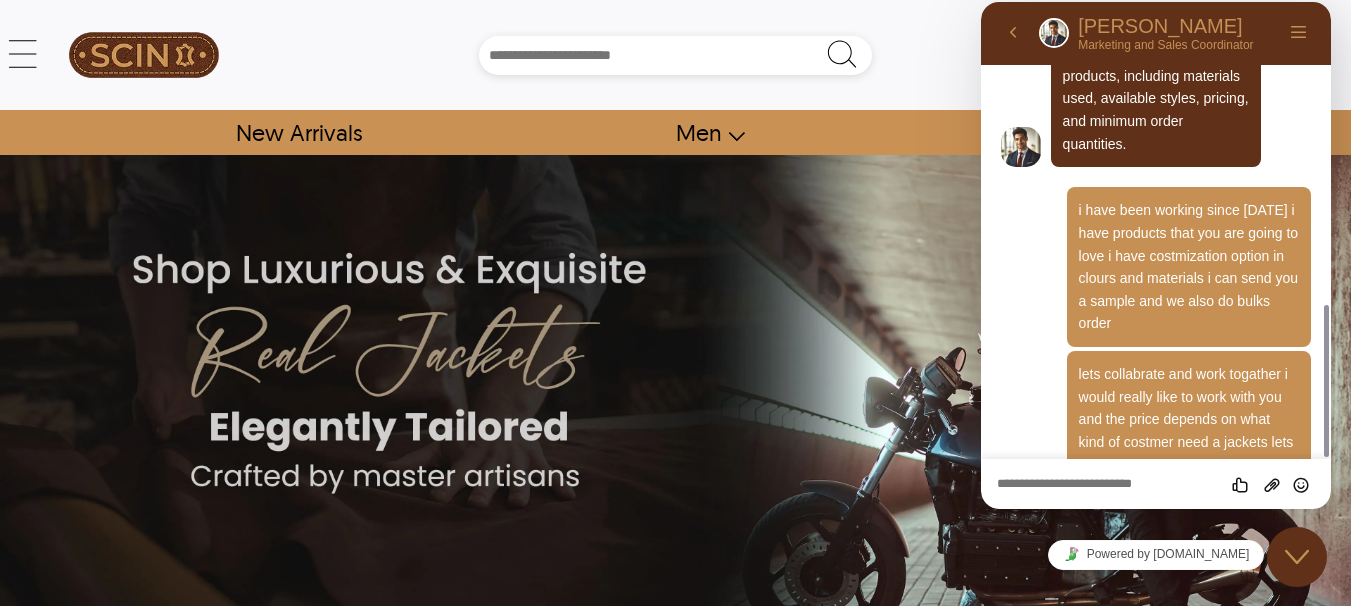 drag, startPoint x: 1325, startPoint y: 348, endPoint x: 1346, endPoint y: 305, distance: 47.853943 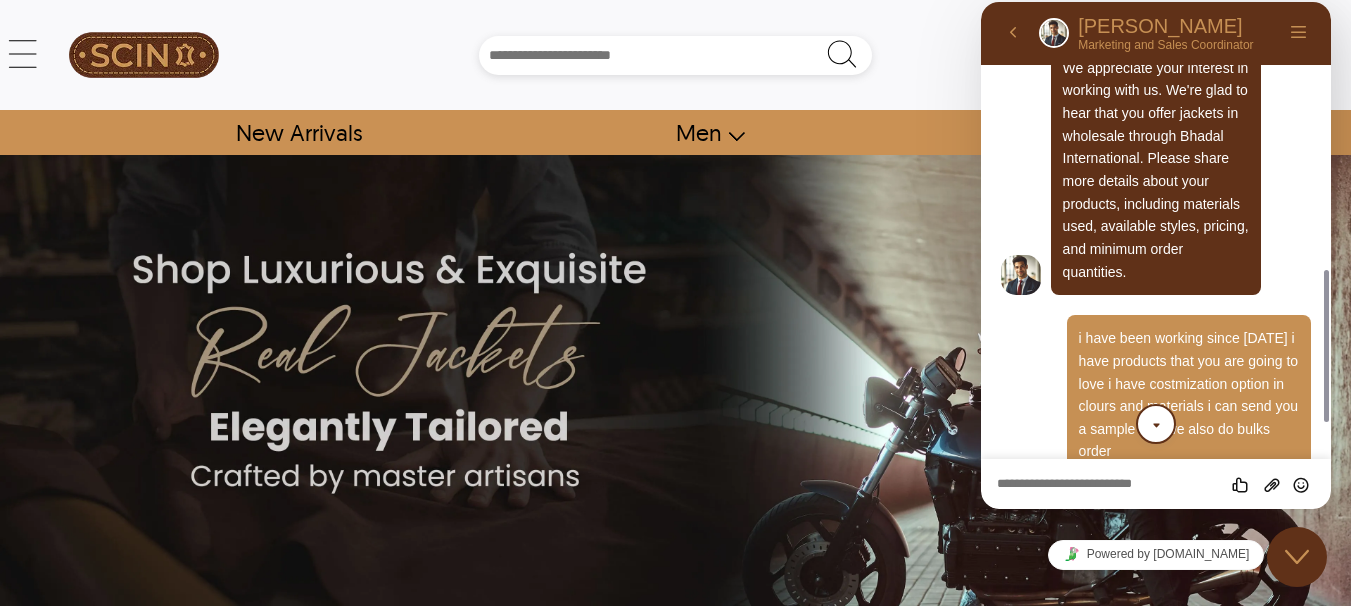 scroll, scrollTop: 785, scrollLeft: 0, axis: vertical 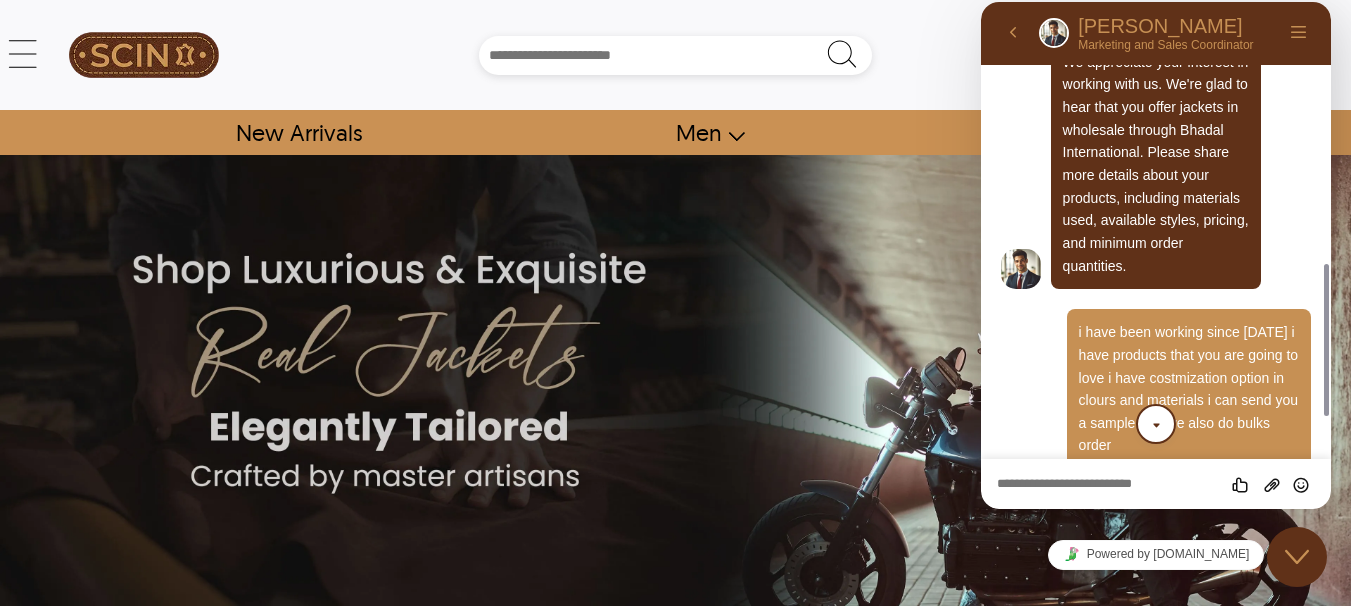 drag, startPoint x: 1325, startPoint y: 313, endPoint x: 1340, endPoint y: 289, distance: 28.301943 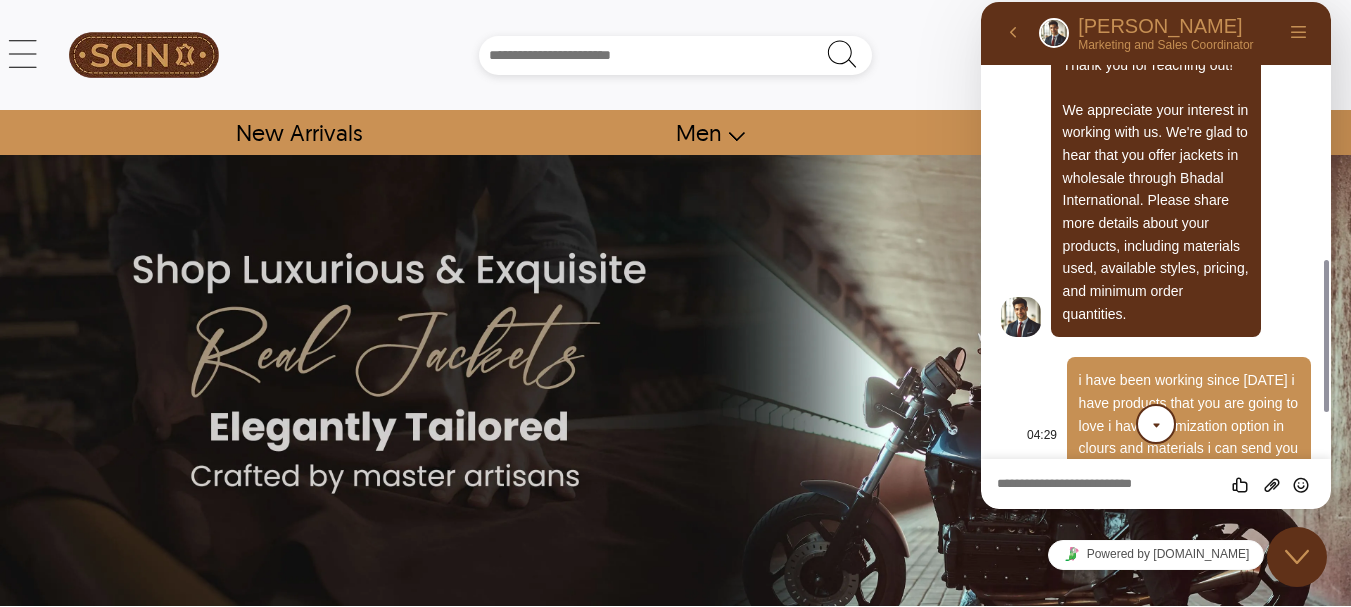 scroll, scrollTop: 746, scrollLeft: 0, axis: vertical 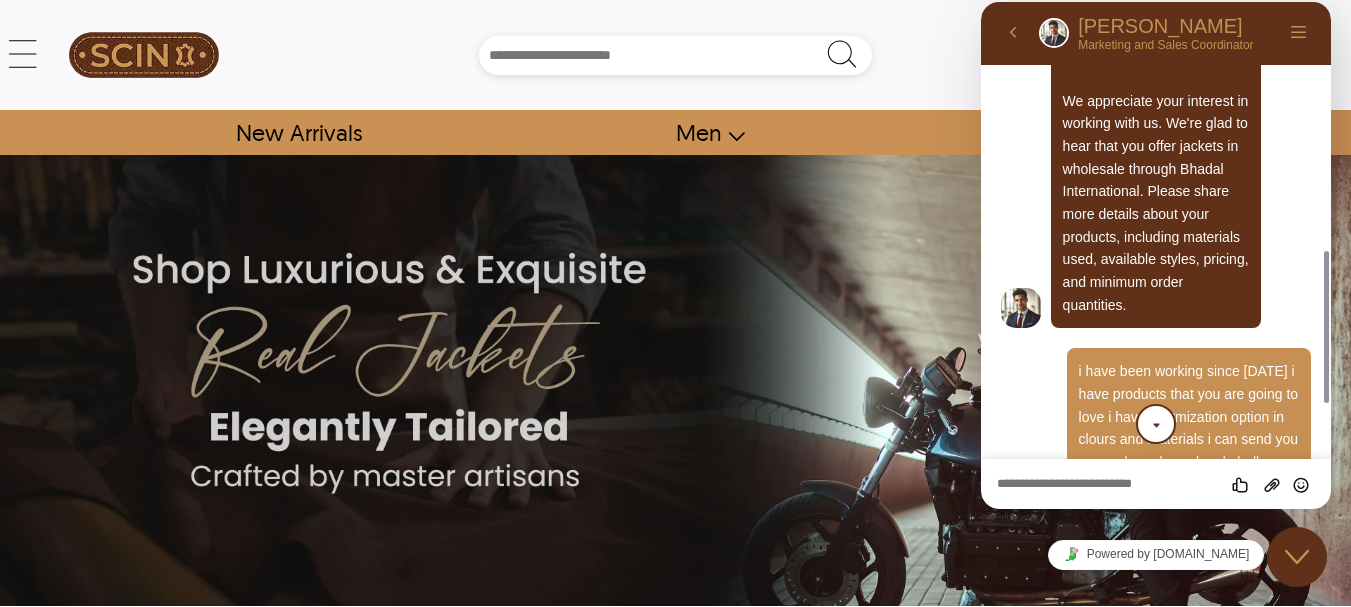 type 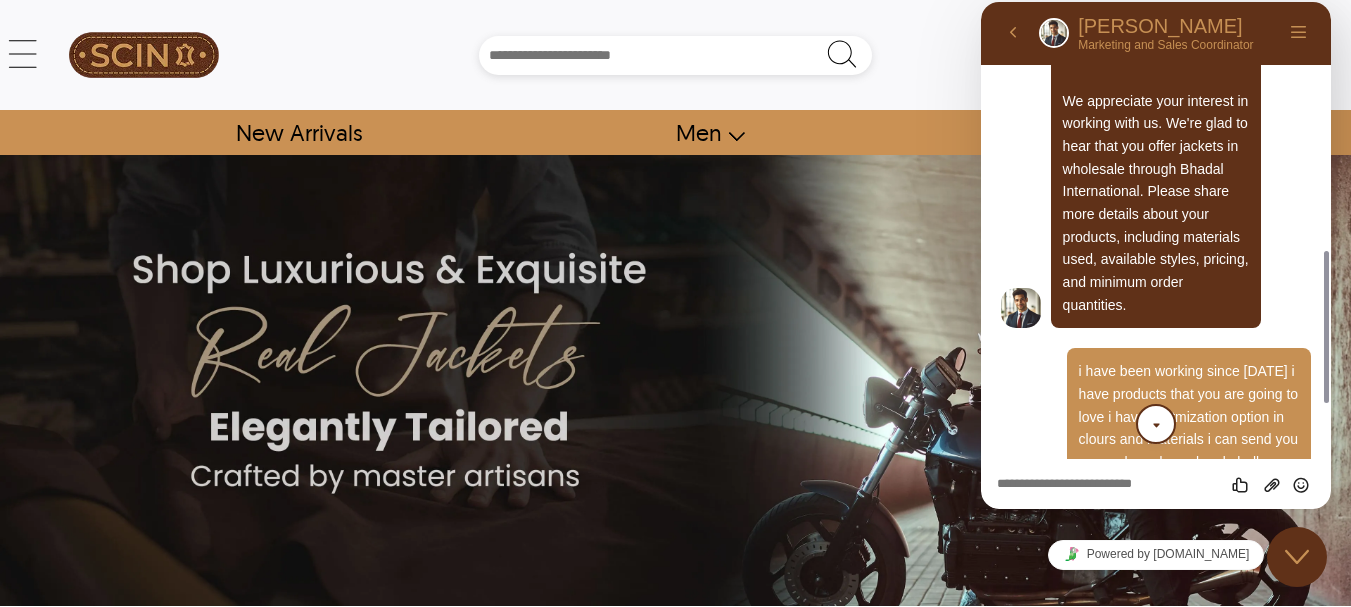 click at bounding box center [1156, 426] 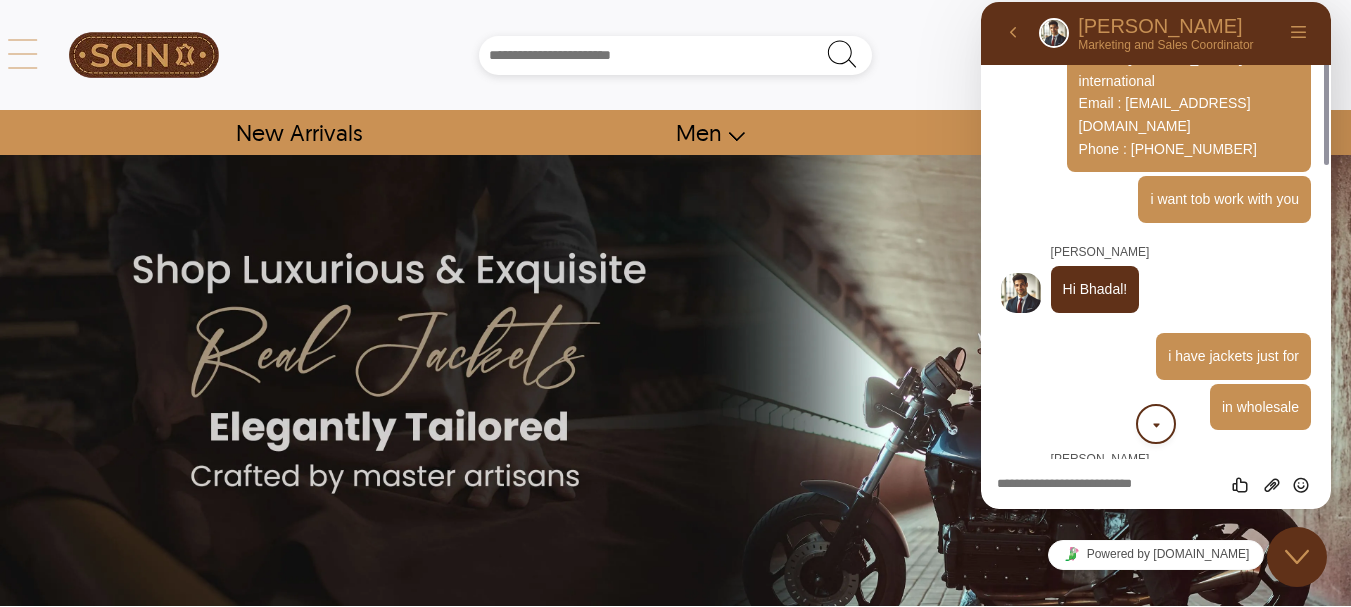 scroll, scrollTop: 44, scrollLeft: 0, axis: vertical 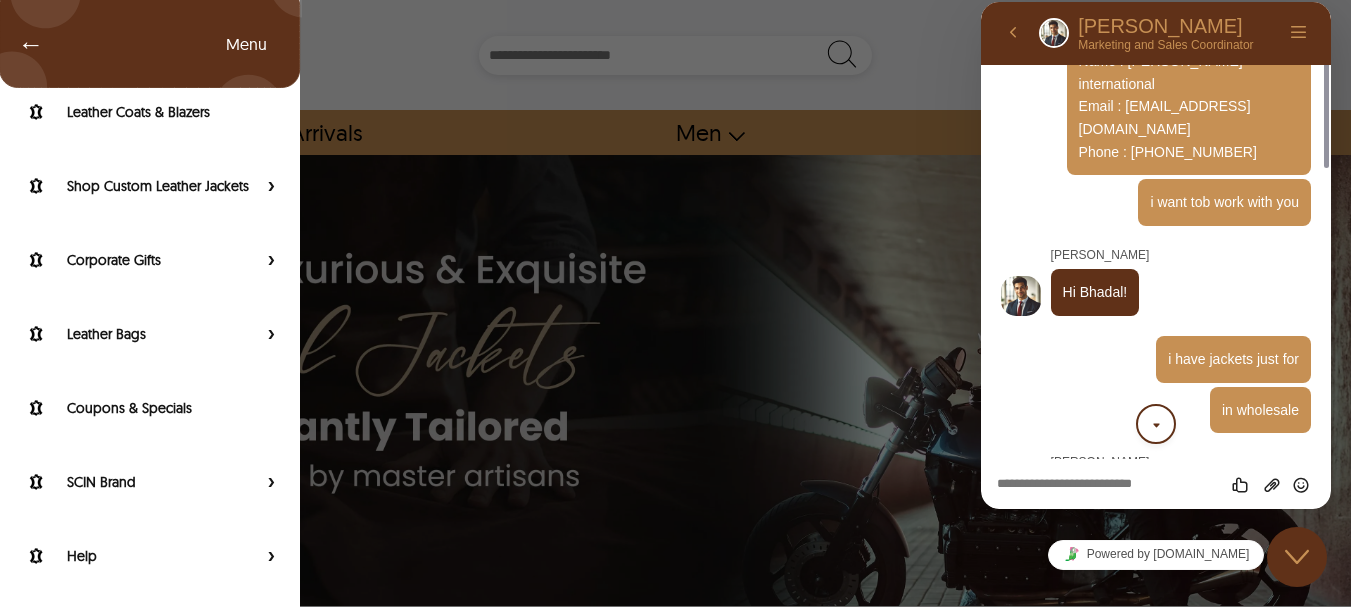 click 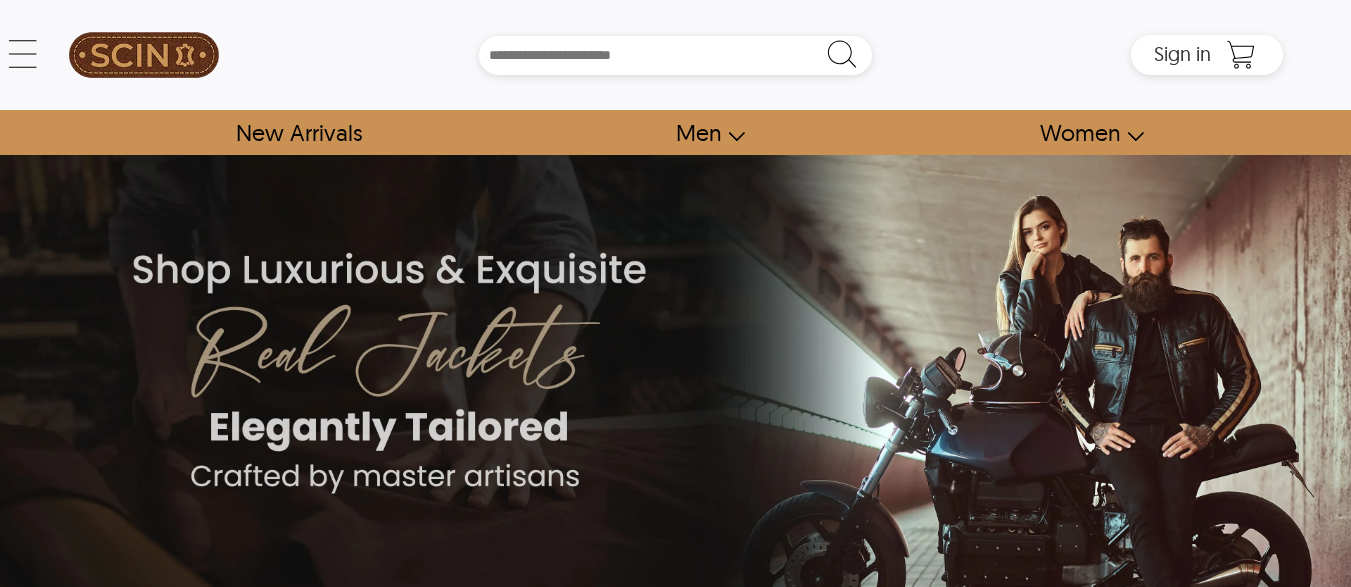 scroll, scrollTop: 0, scrollLeft: 0, axis: both 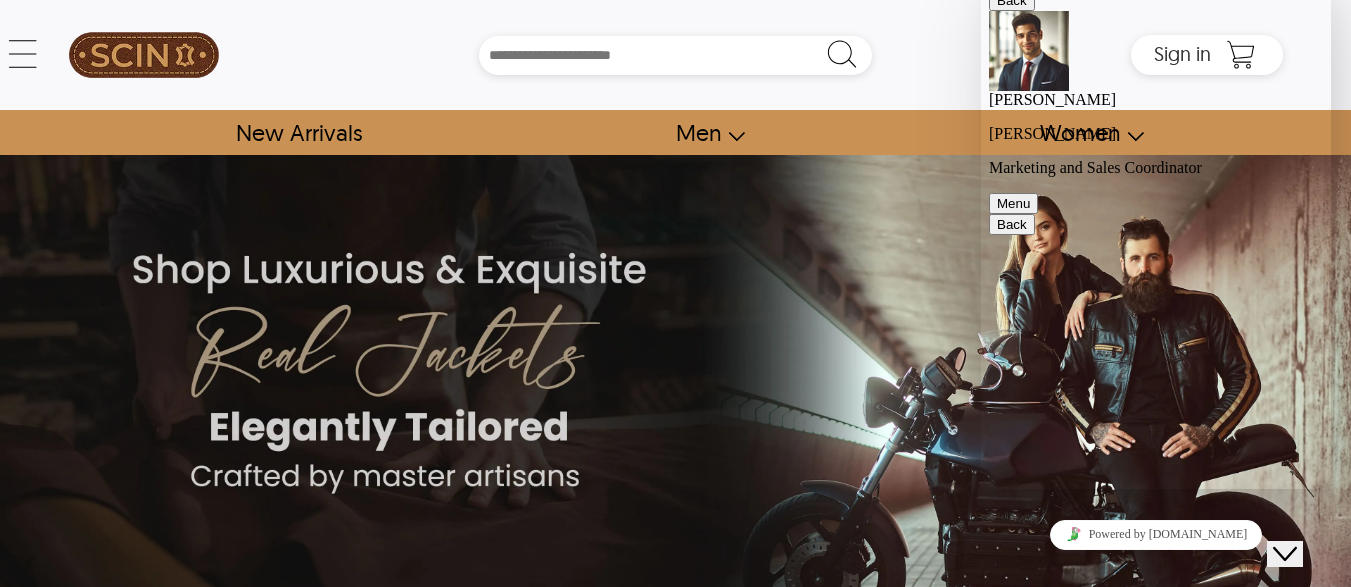 click on "Search Box" at bounding box center [676, 55] 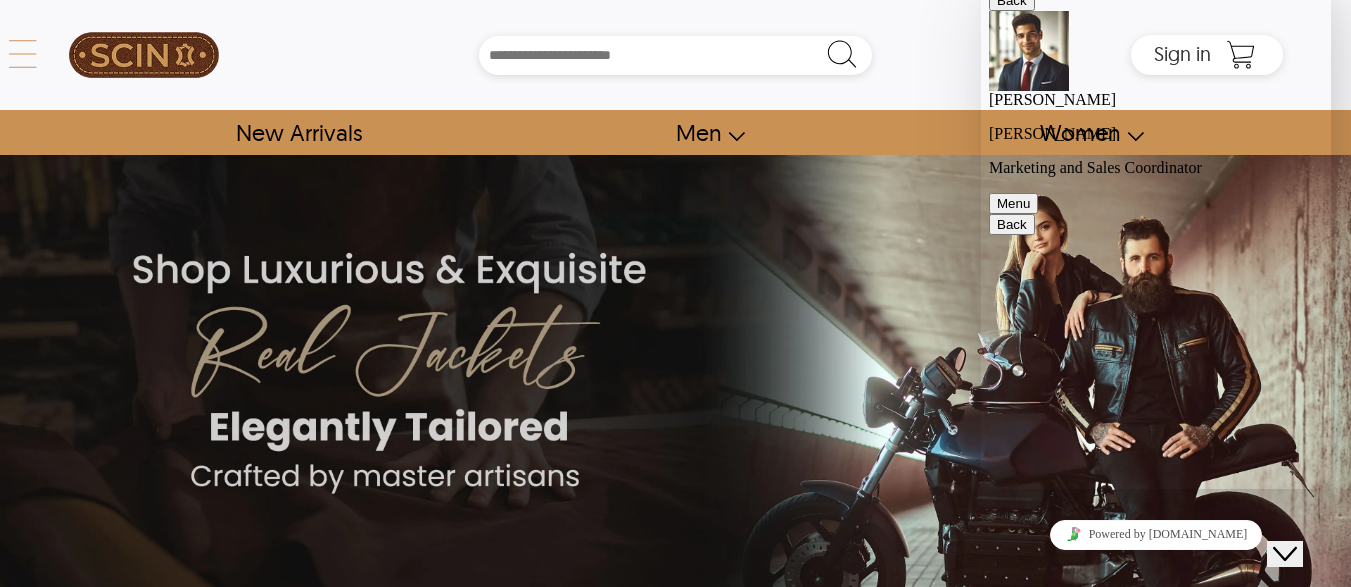 click on "← Menu New Arrivals Men Leather Jackets Aviator Leather Jackets Bomber Leather Jackets Biker Leather Jackets Cafe Racer Leather Jackets Leather Puffer Jackets Varsity Leather Jackets Oversized Leather Jackets Shearling Leather Jackets Leather Vests Leather Shirts Women Leather Jackets Aviator Leather Jackets Bomber Leather Jackets Biker Leather Jackets Cafe Racer Leather Jackets Leather Puffer Jackets Varsity Leather Jackets Oversized Leather Jackets Shearling Leather Jackets Leather Vests Leather Shirts Leather Coats & Blazers Shop Custom Leather Jackets Custom Aviator Leather Jackets Custom Bomber Leather Jackets Custom Biker Leather Jackets Custom Shearling Leather Jackets Custom Leather Coats & Blazers Custom Leather Vests Corporate Gifts  Leather Wallets Leather Portfolios Leather Passport Holders Leather Bags Leather Backpacks Leather Handbags Leather Duffle Bags Leather Crossbody Bags Leather Toiletry Bags Coupons & Specials SCIN Brand  About Us  SCIN Affiliate Program SCIN Reseller Program  Help" at bounding box center [676, 55] 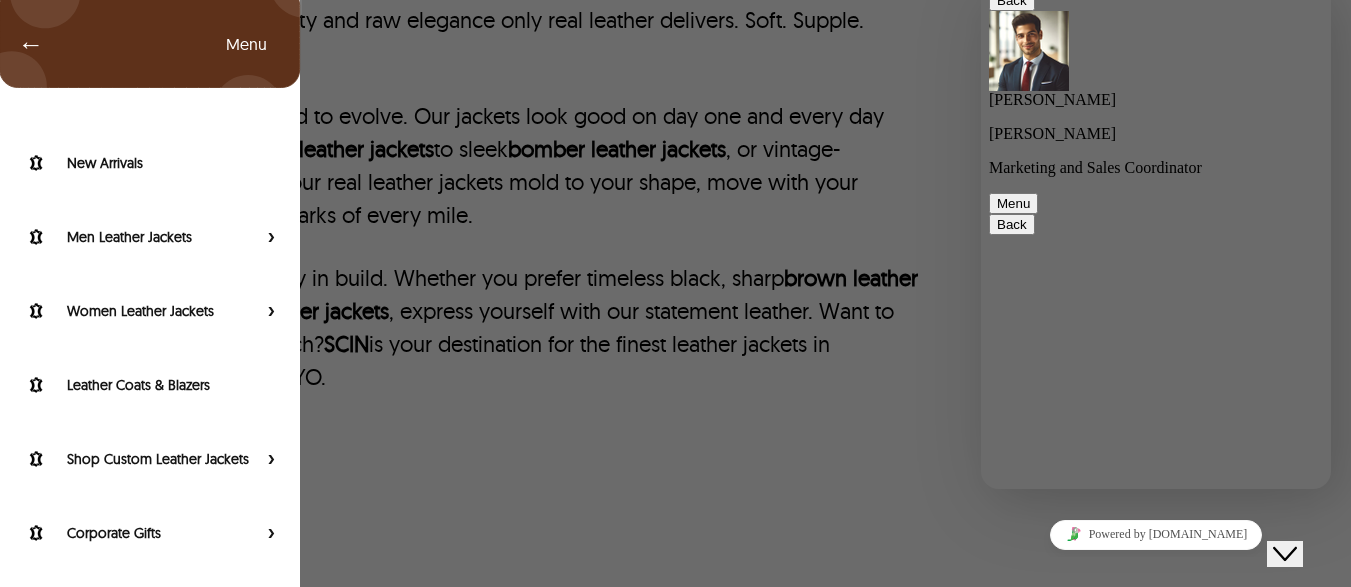 scroll, scrollTop: 920, scrollLeft: 0, axis: vertical 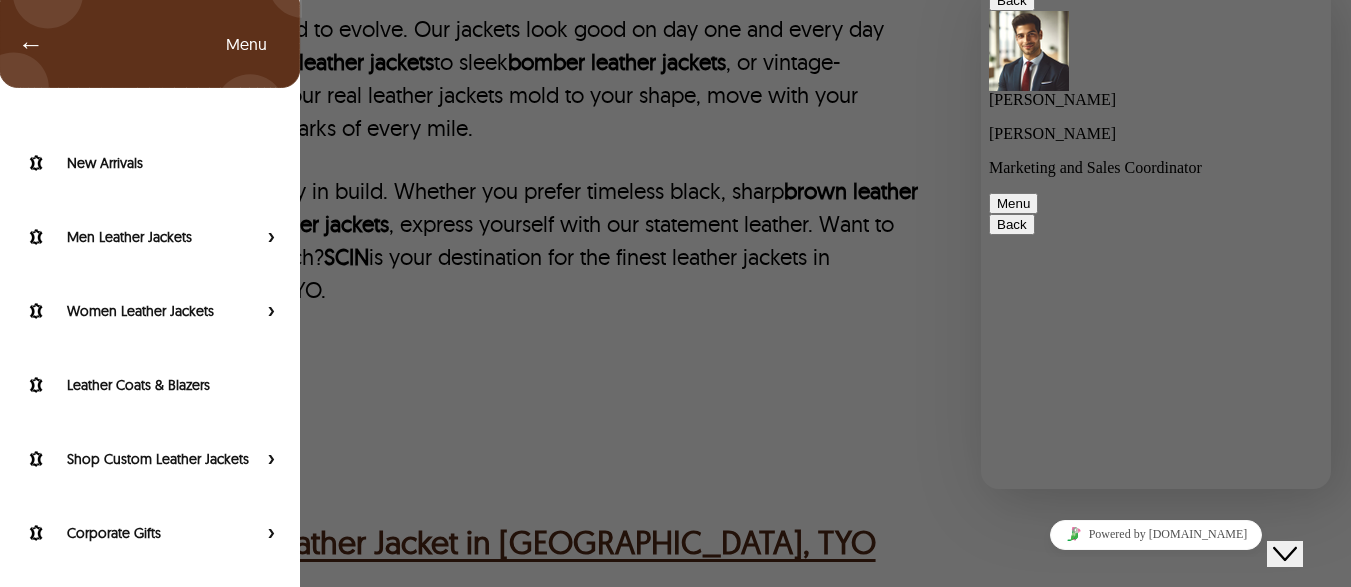 click on "← Menu New Arrivals Men Leather Jackets Aviator Leather Jackets Bomber Leather Jackets Biker Leather Jackets Cafe Racer Leather Jackets Leather Puffer Jackets Varsity Leather Jackets Oversized Leather Jackets Shearling Leather Jackets Leather Vests Leather Shirts Women Leather Jackets Aviator Leather Jackets Bomber Leather Jackets Biker Leather Jackets Cafe Racer Leather Jackets Leather Puffer Jackets Varsity Leather Jackets Oversized Leather Jackets Shearling Leather Jackets Leather Vests Leather Shirts Leather Coats & Blazers Shop Custom Leather Jackets Custom Aviator Leather Jackets Custom Bomber Leather Jackets Custom Biker Leather Jackets Custom Shearling Leather Jackets Custom Leather Coats & Blazers Custom Leather Vests Corporate Gifts  Leather Wallets Leather Portfolios Leather Passport Holders Leather Bags Leather Backpacks Leather Handbags Leather Duffle Bags Leather Crossbody Bags Leather Toiletry Bags Coupons & Specials SCIN Brand  About Us  SCIN Affiliate Program SCIN Reseller Program  Help" at bounding box center (675, 293) 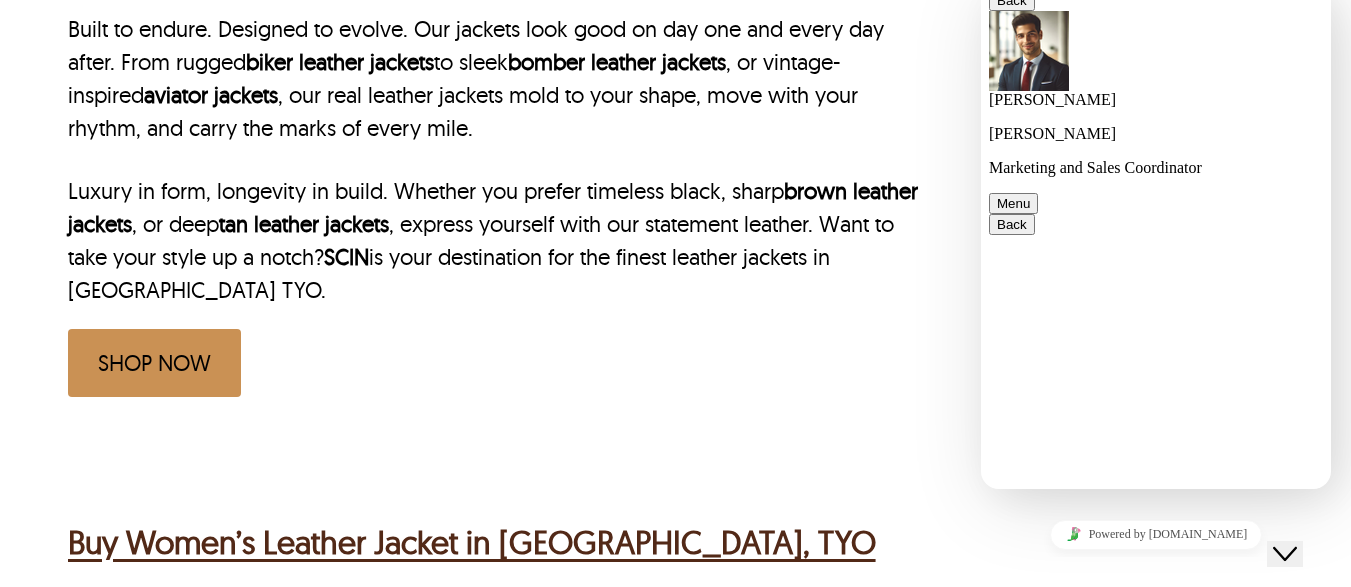click on "Back" at bounding box center (1012, 0) 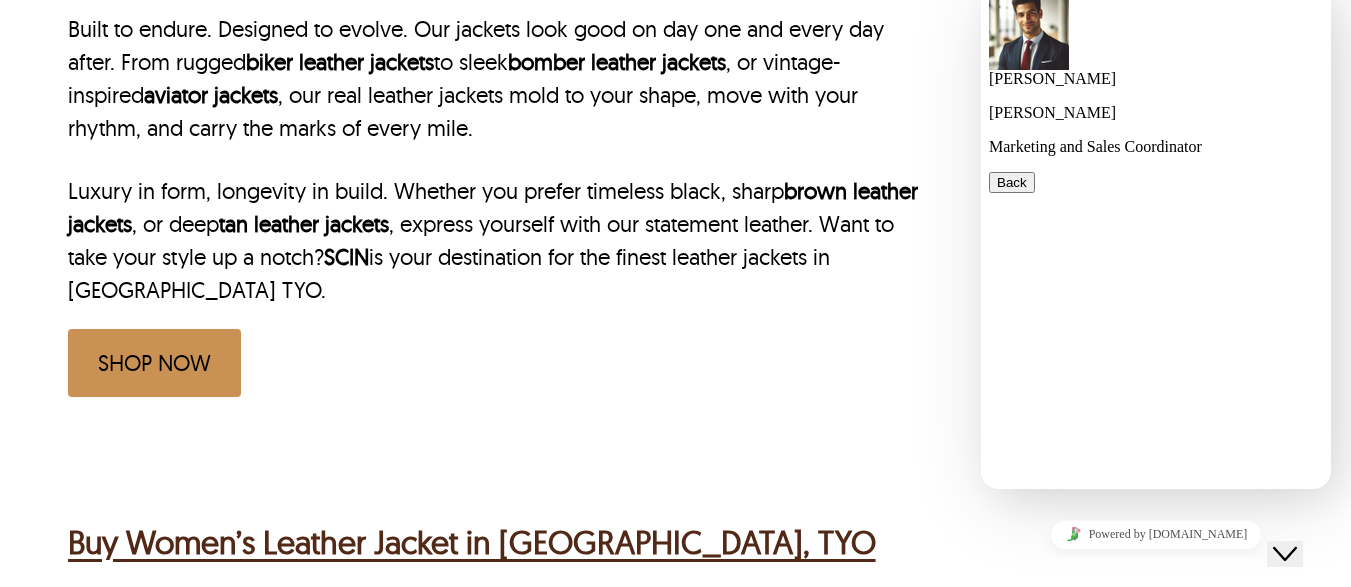 scroll, scrollTop: 857, scrollLeft: 0, axis: vertical 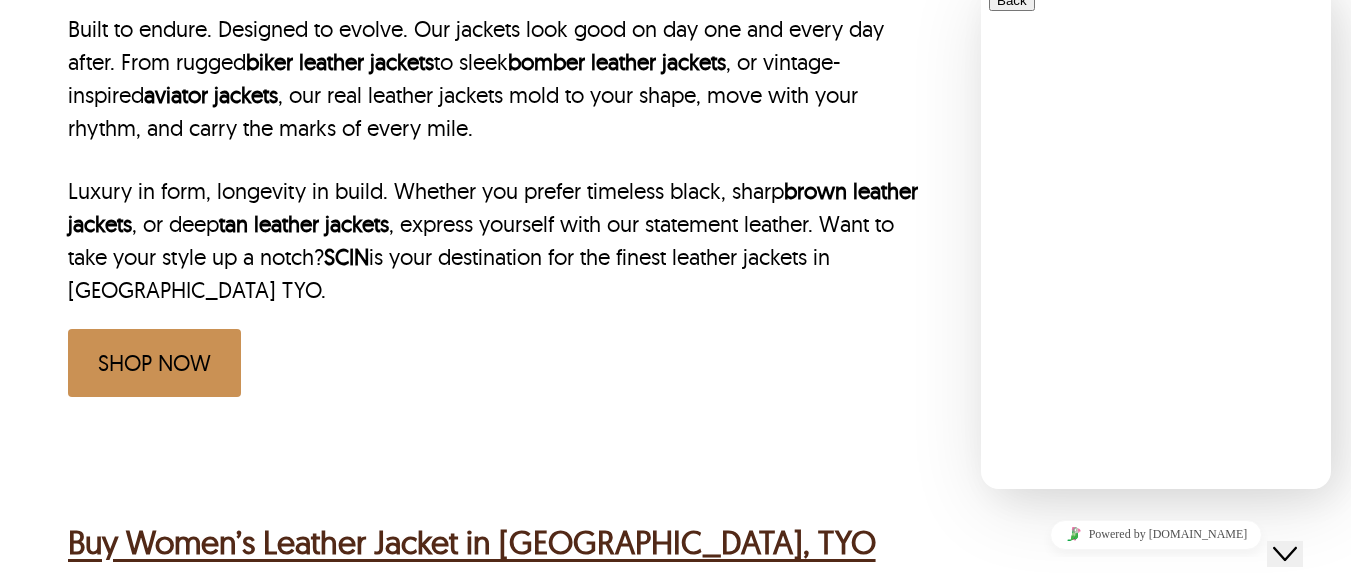 click on "SHOP NOW" at bounding box center (493, 363) 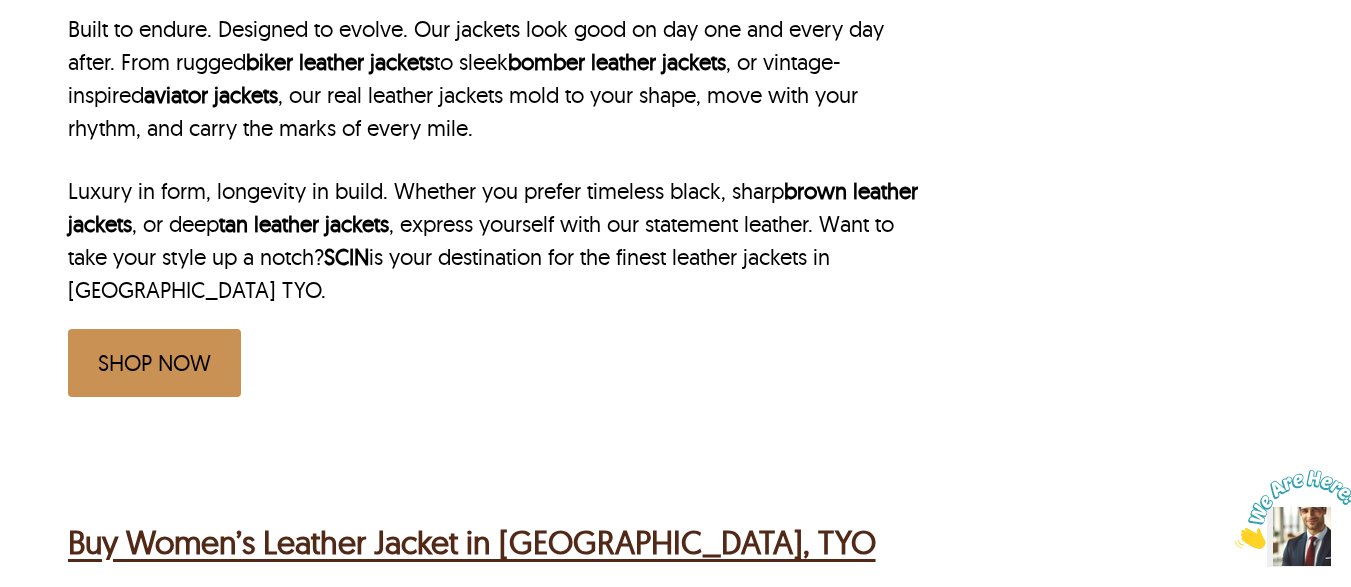 type 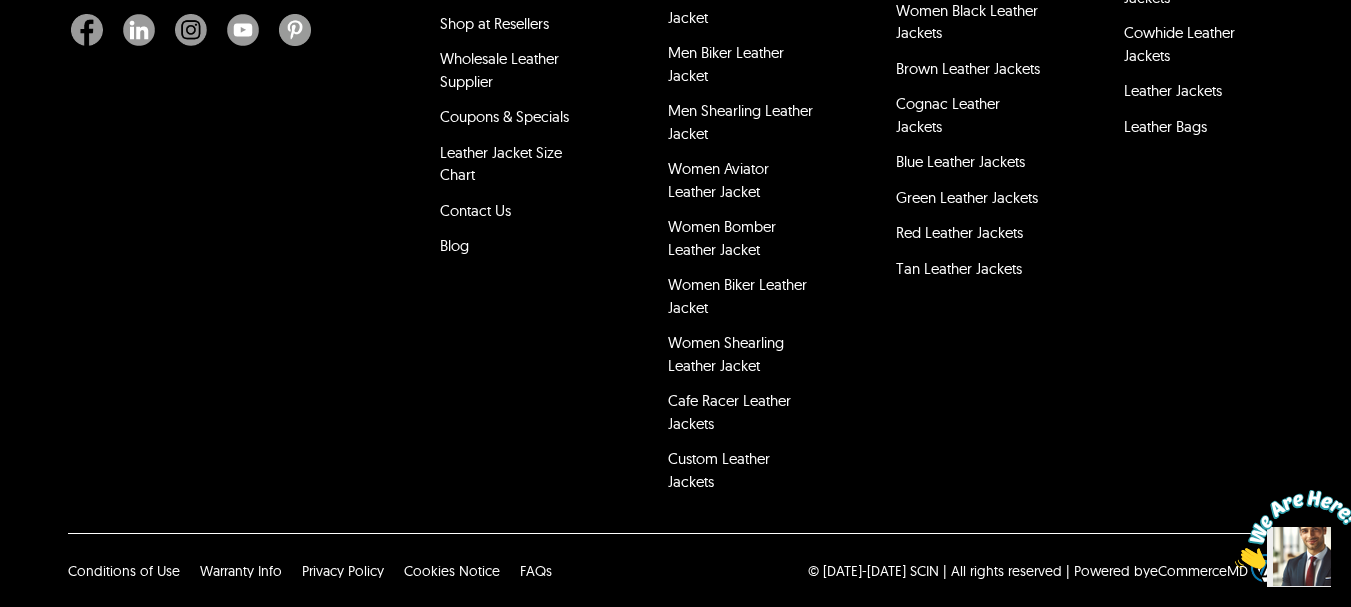 scroll, scrollTop: 8910, scrollLeft: 0, axis: vertical 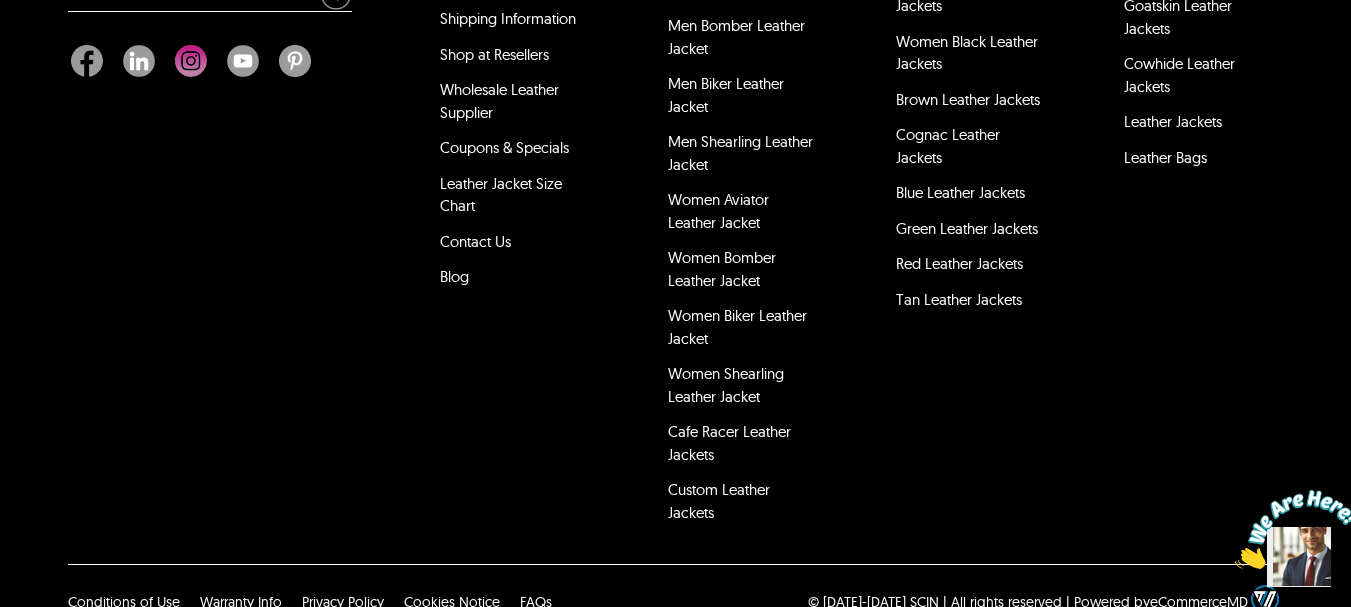 click at bounding box center (191, 61) 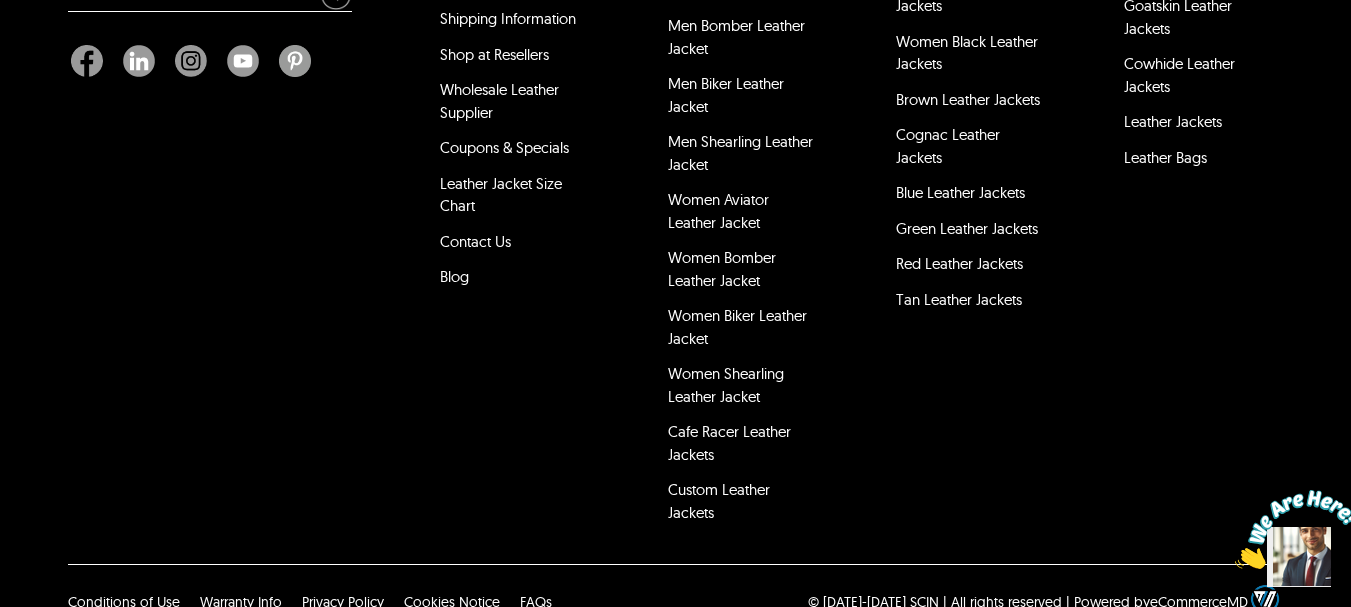 click at bounding box center (1297, 529) 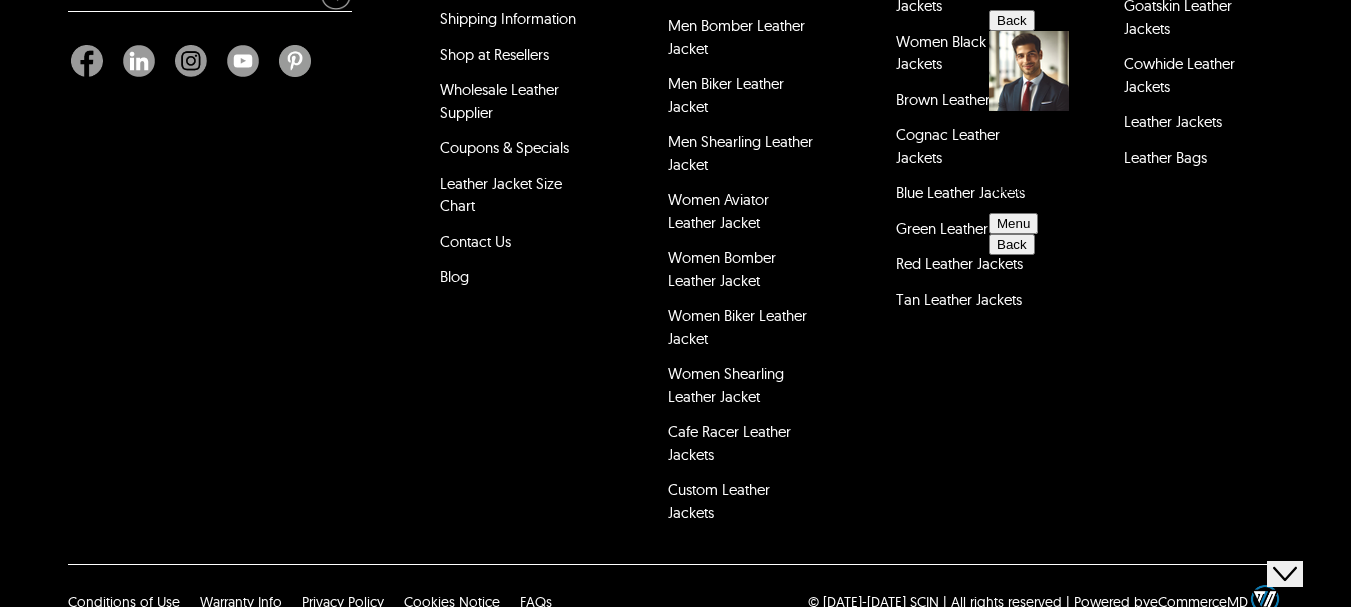 click on "Close Chat This icon closes the chat window." at bounding box center (1285, 574) 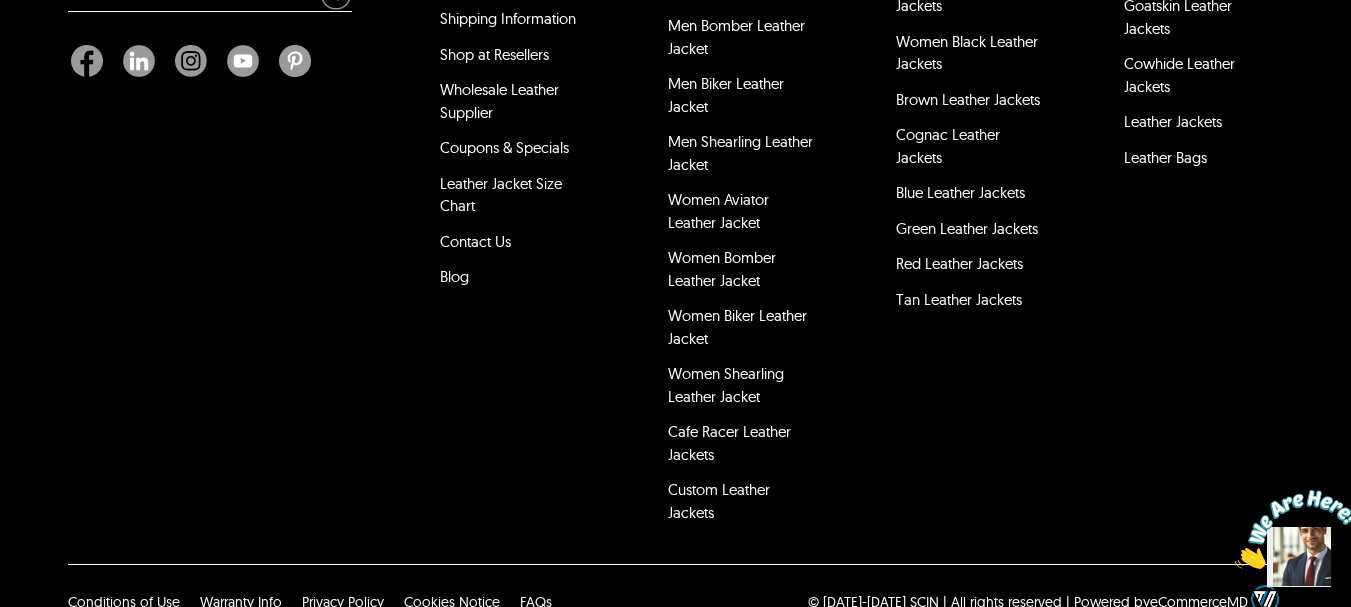 click at bounding box center (1297, 529) 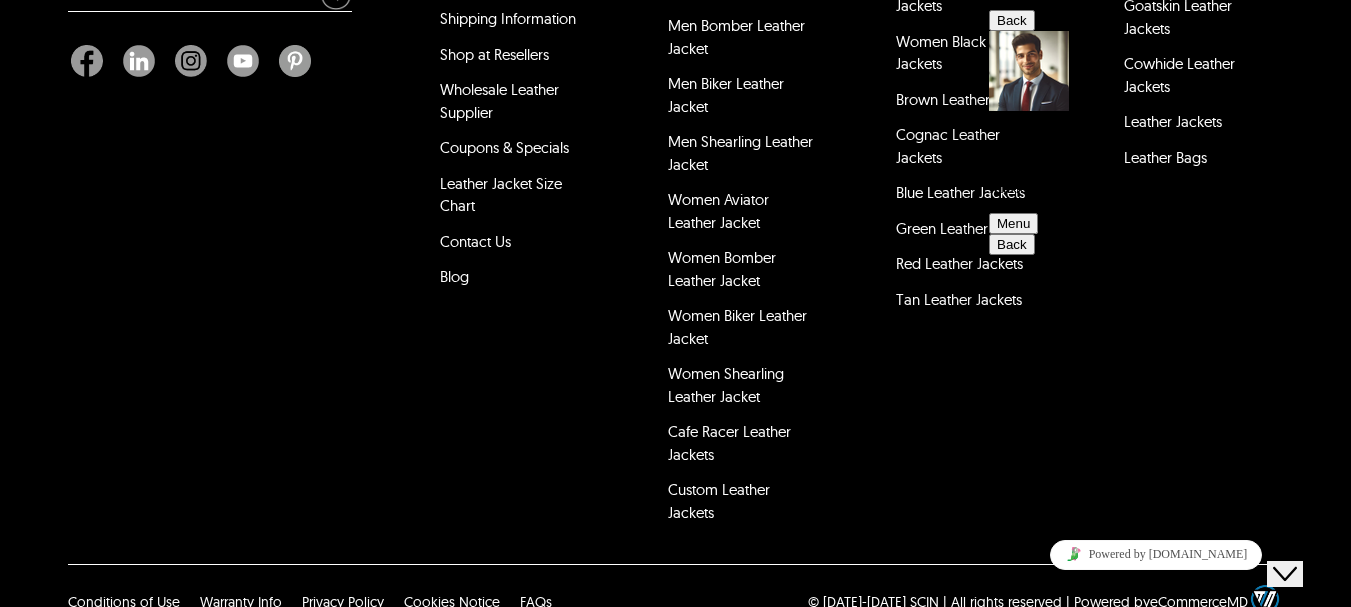 click on "i have been working since [DATE] i have products that you are going to love i have costmization option in clours and materials i can send you a sample and we also do bulks order" at bounding box center [1156, 2016] 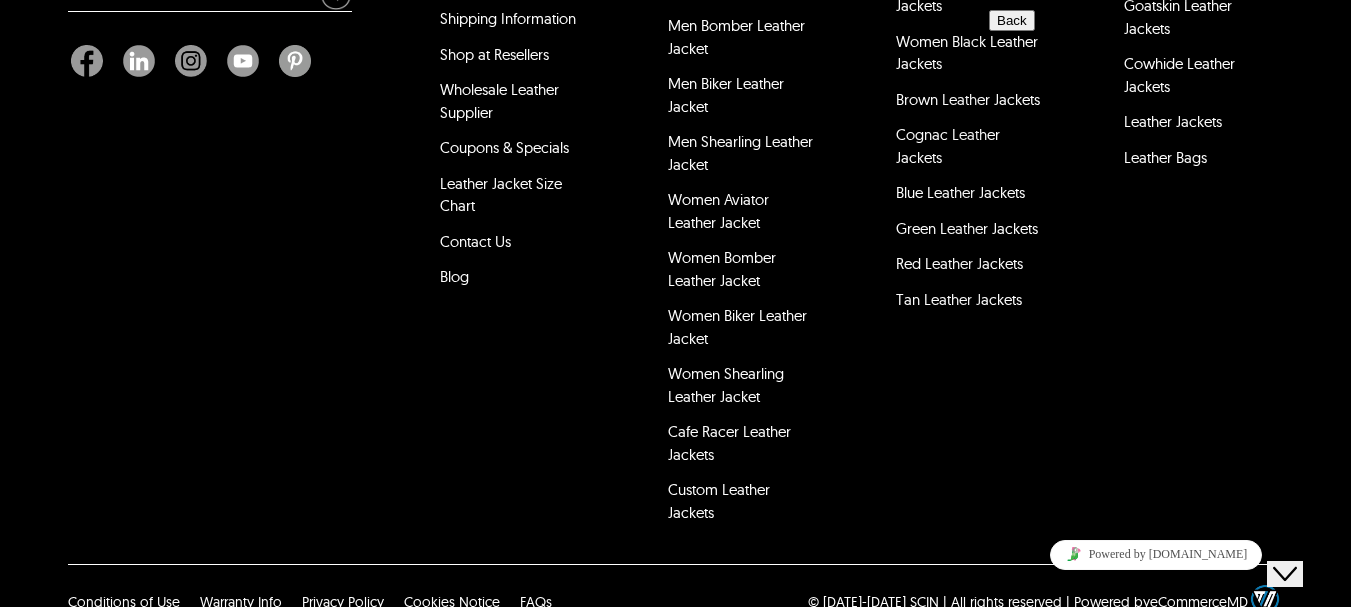 drag, startPoint x: 1094, startPoint y: 225, endPoint x: 1141, endPoint y: 111, distance: 123.308556 